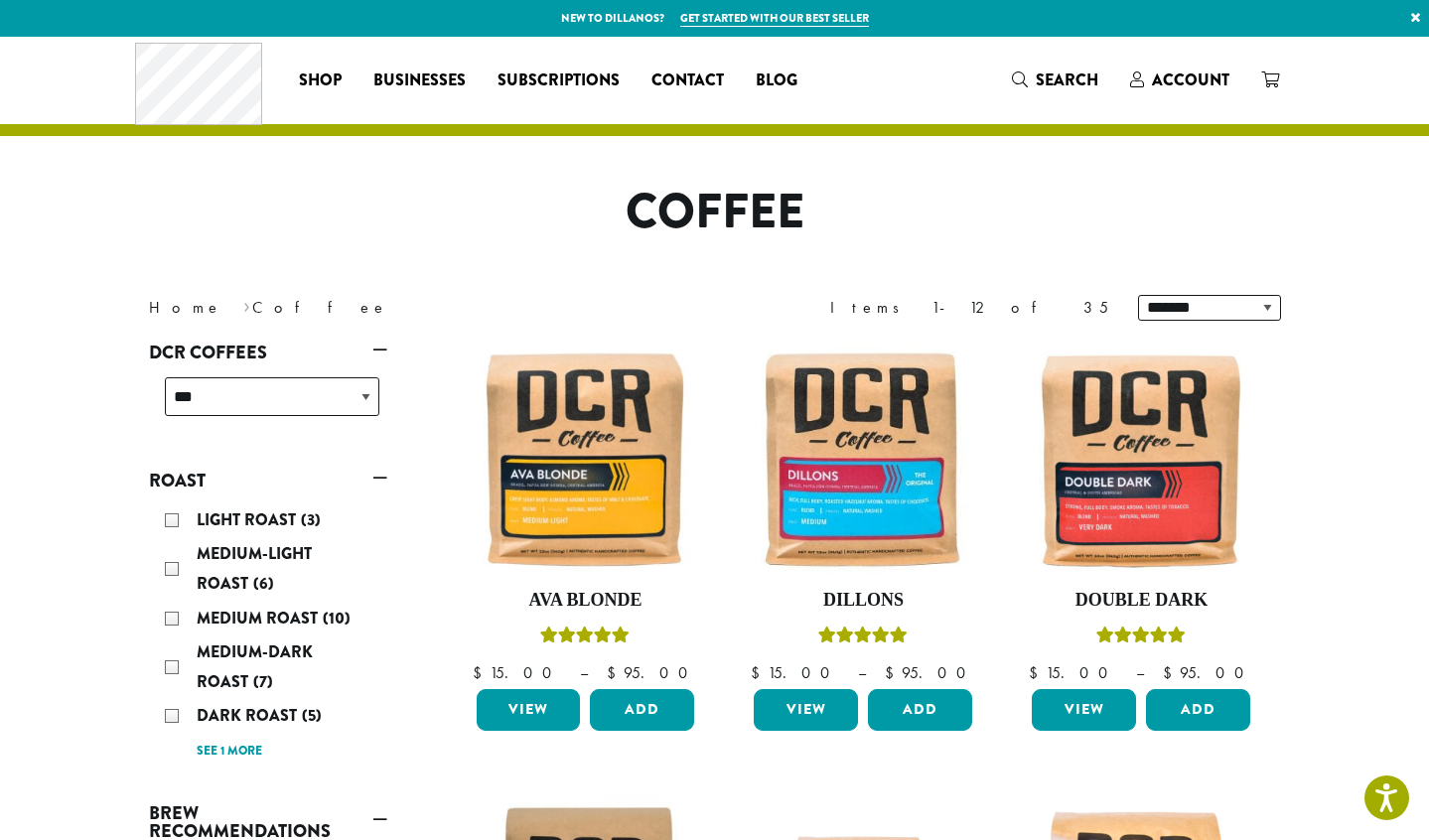 scroll, scrollTop: 0, scrollLeft: 0, axis: both 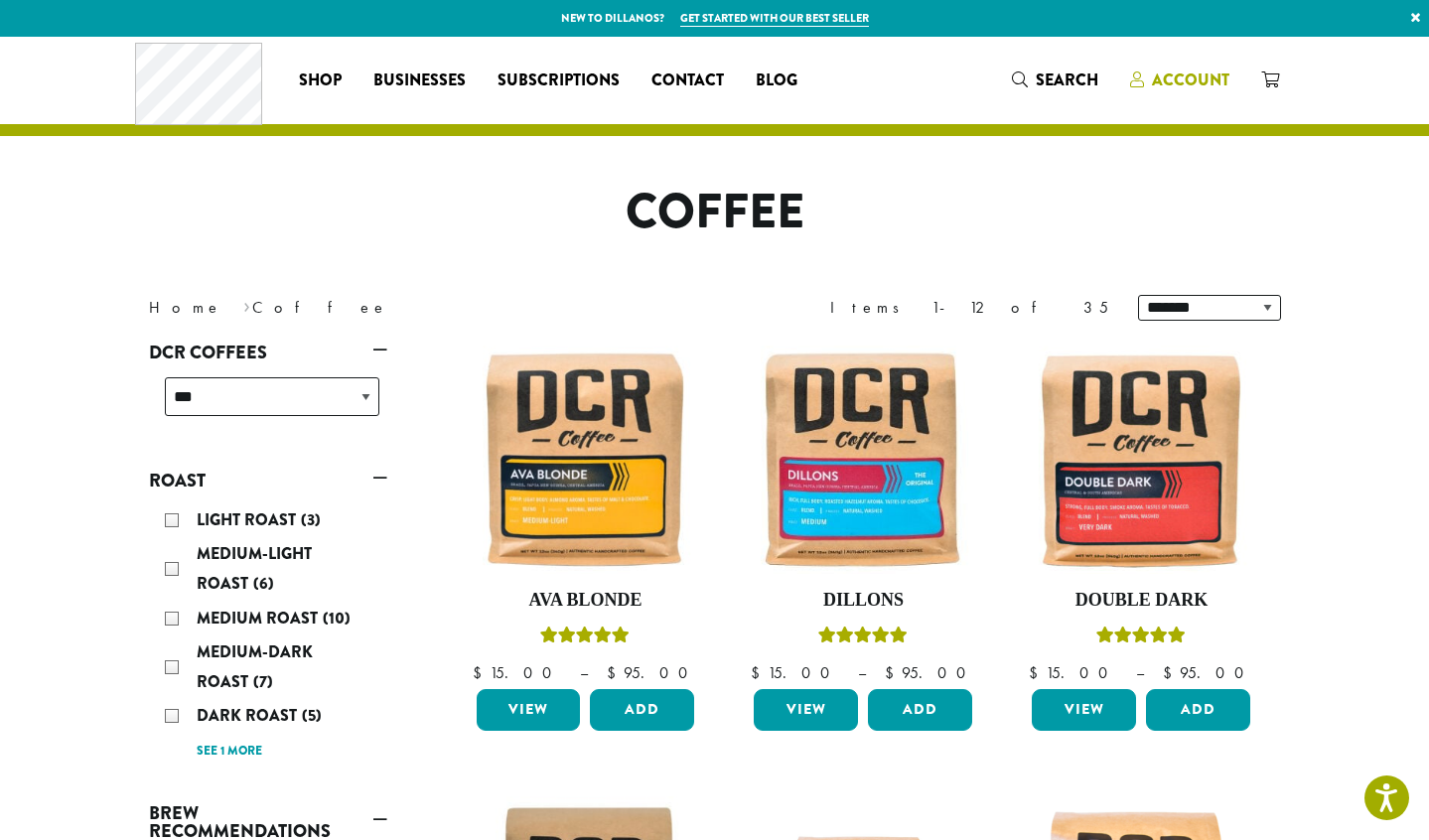 click on "Account" at bounding box center (1191, 79) 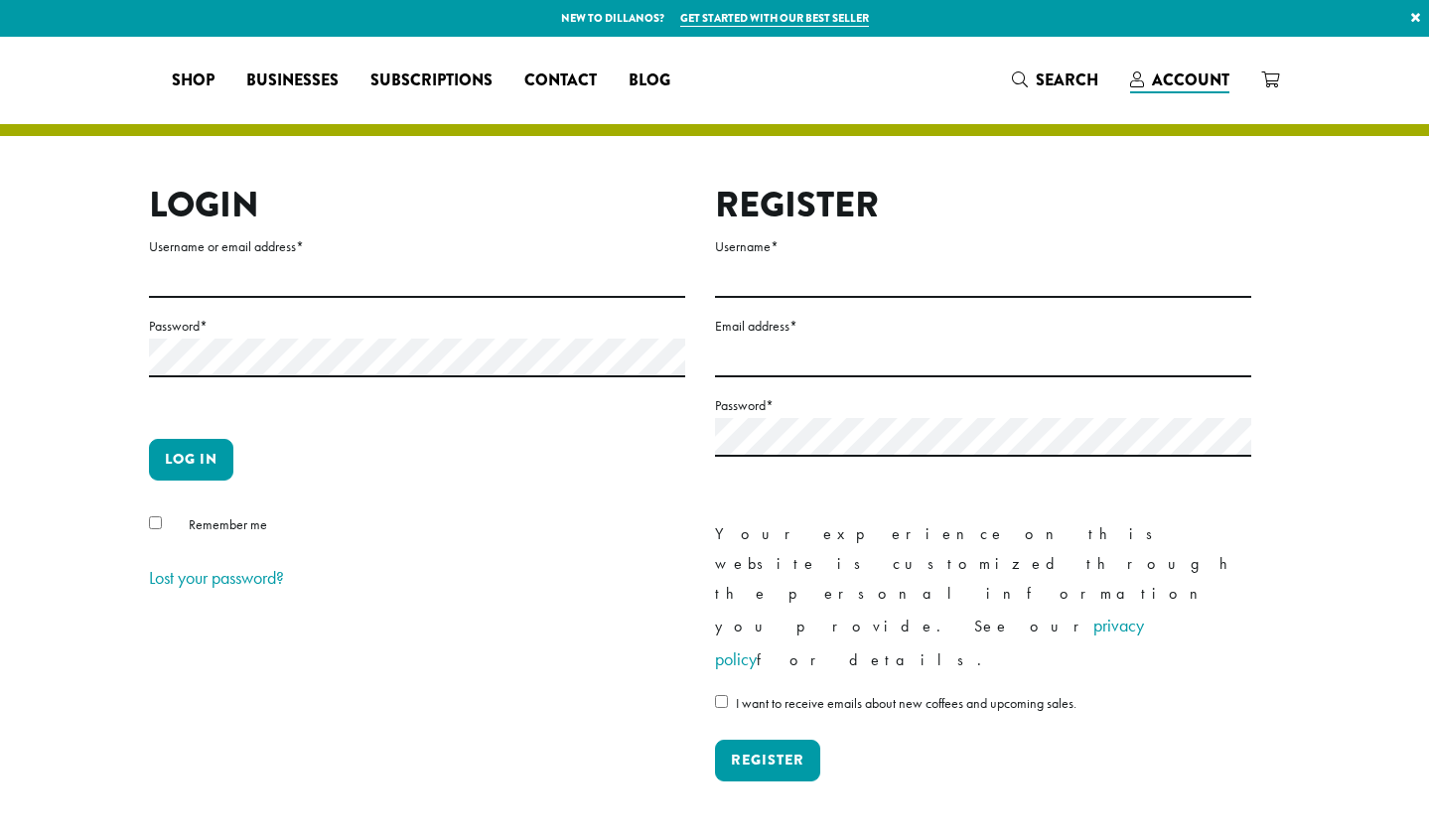 scroll, scrollTop: 0, scrollLeft: 0, axis: both 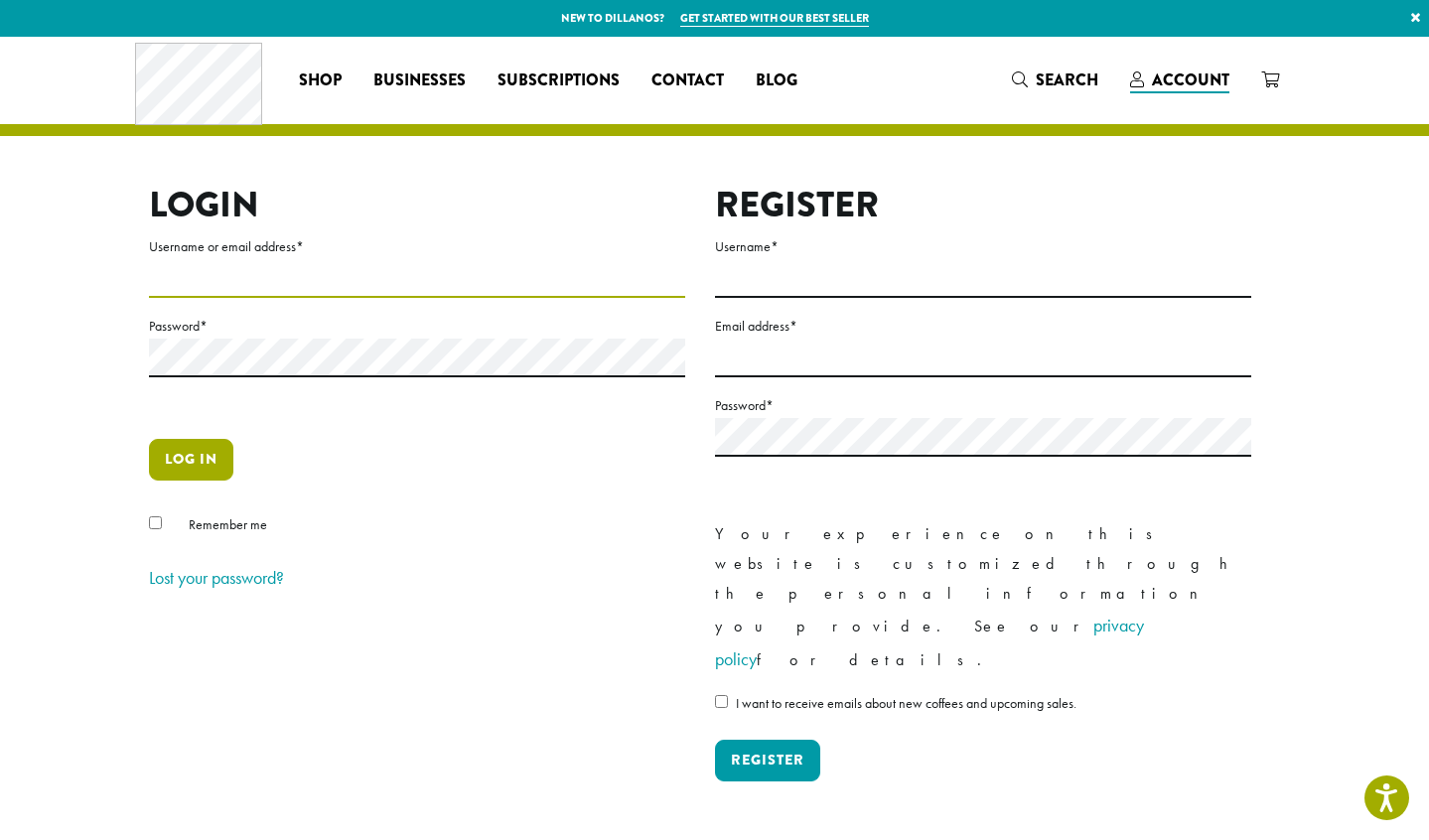 type on "******" 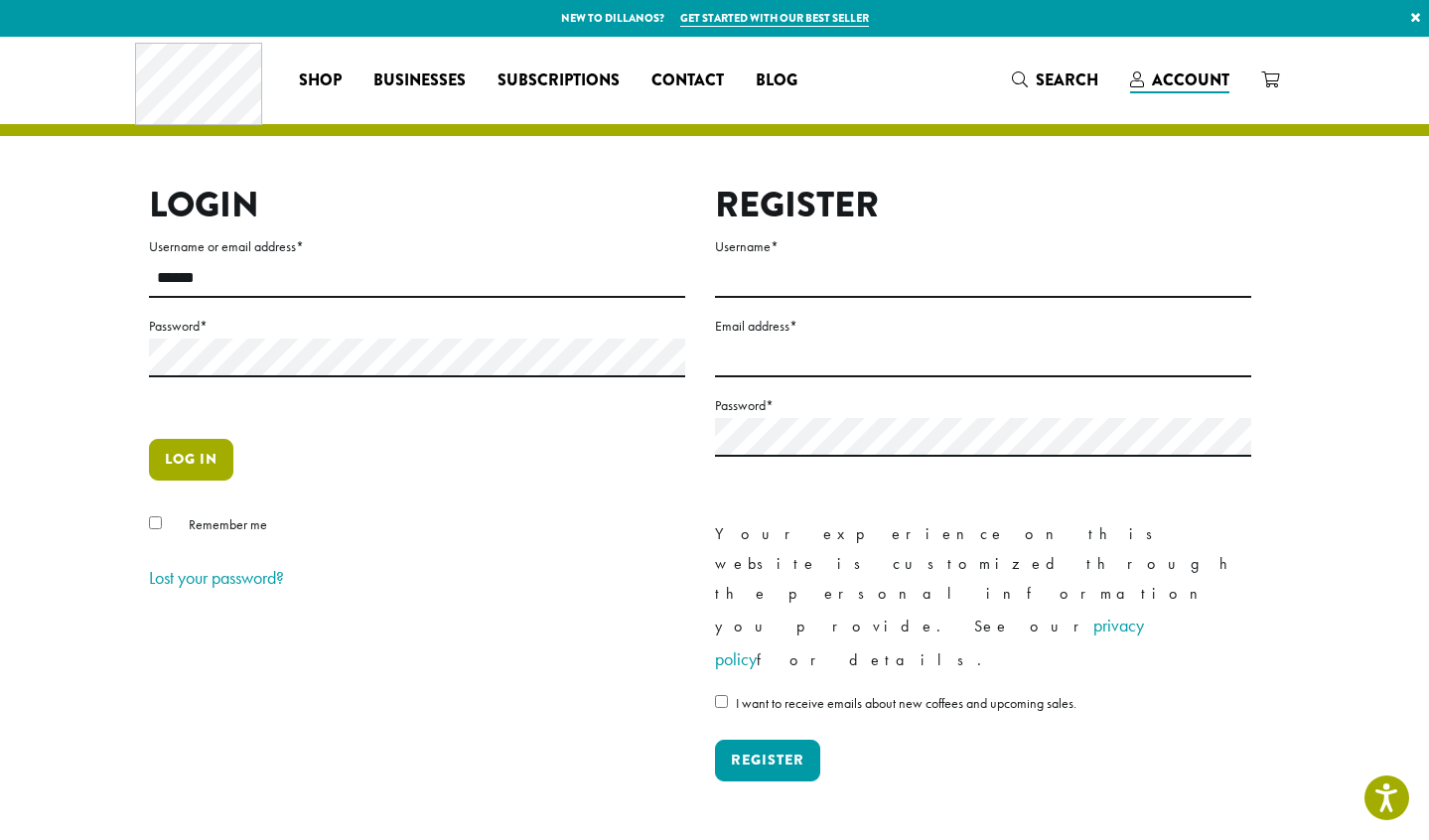 click on "Log in" at bounding box center (191, 460) 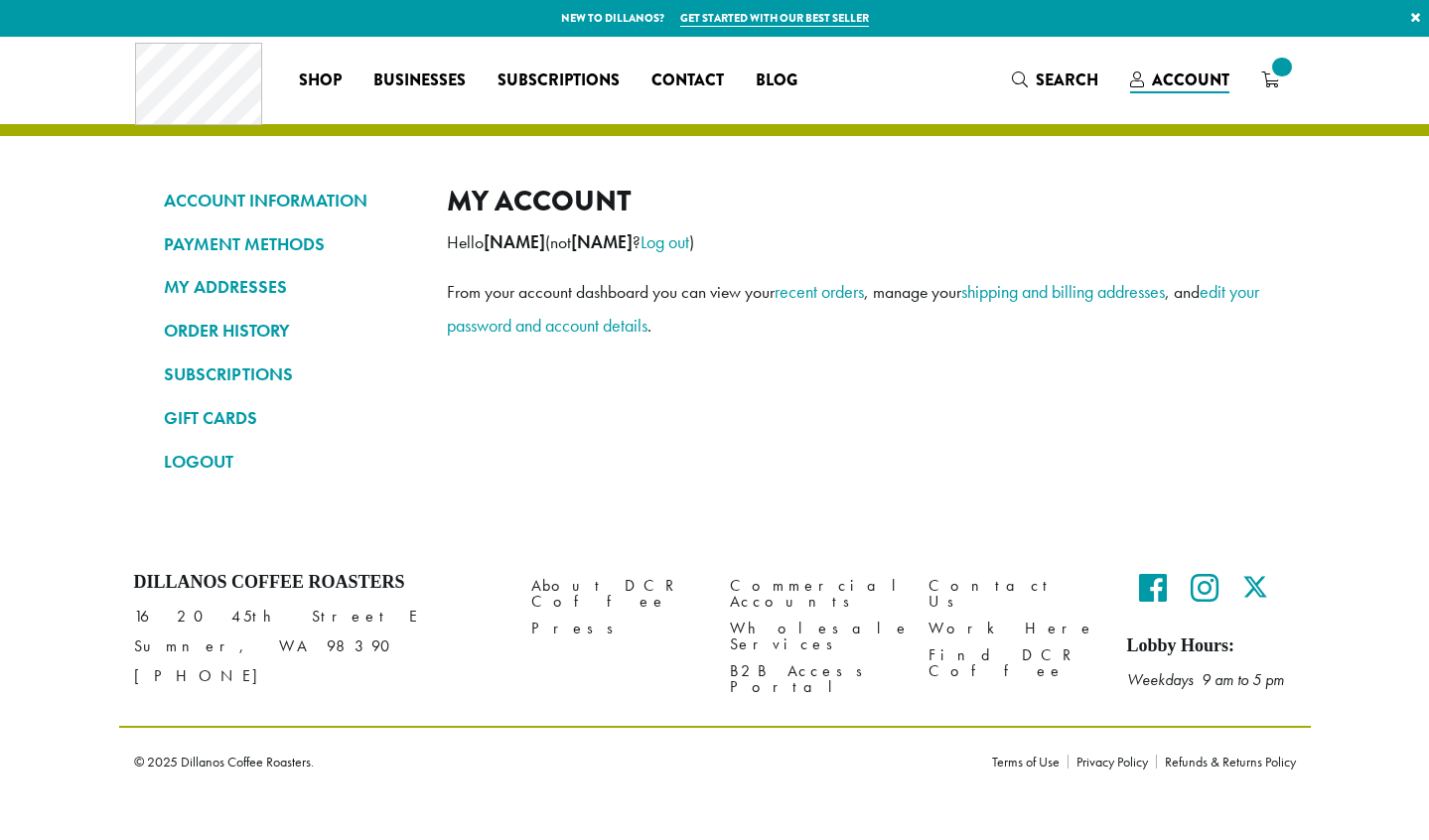 scroll, scrollTop: 0, scrollLeft: 0, axis: both 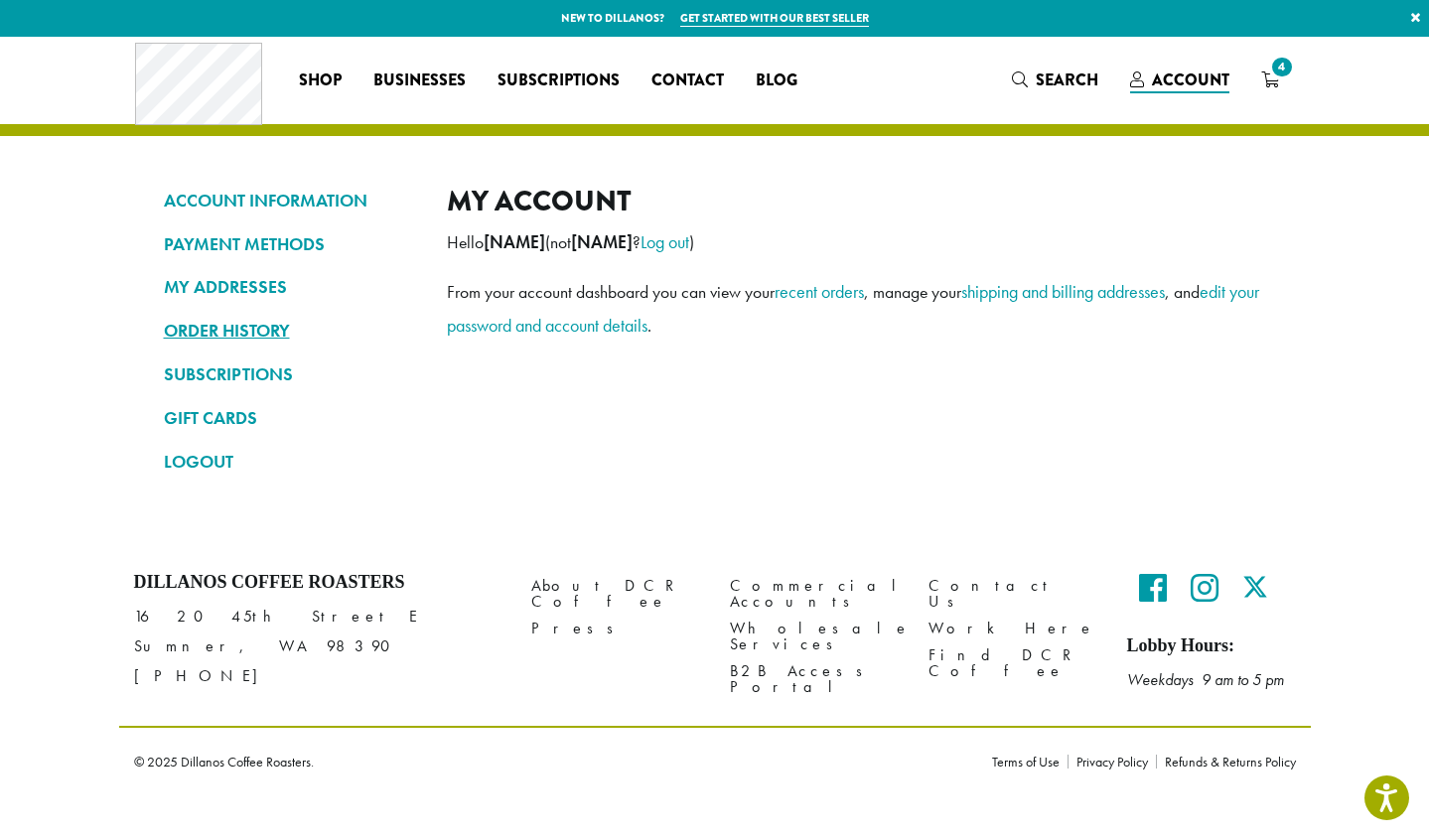 click on "ORDER HISTORY" at bounding box center [290, 331] 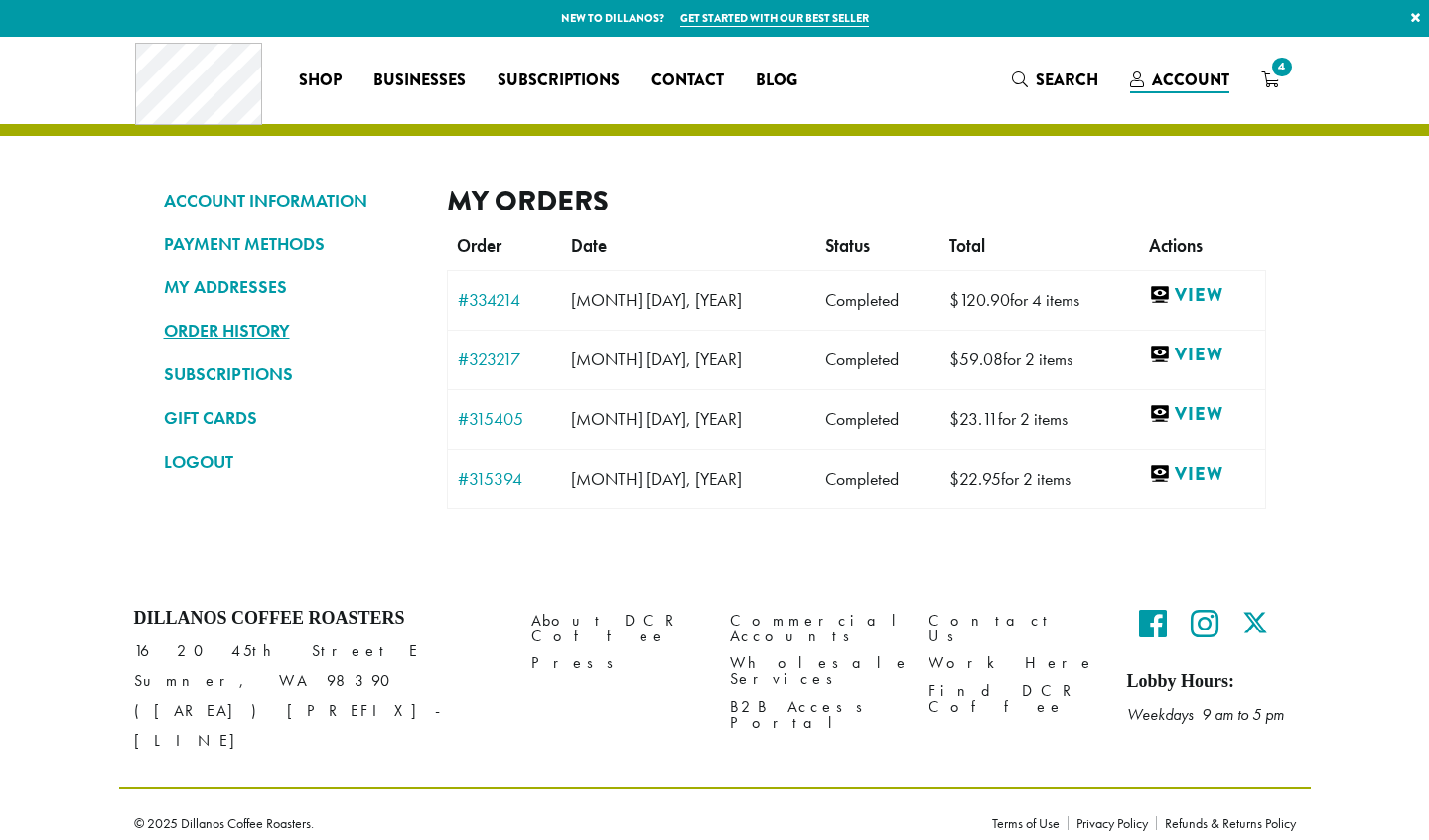 scroll, scrollTop: 0, scrollLeft: 0, axis: both 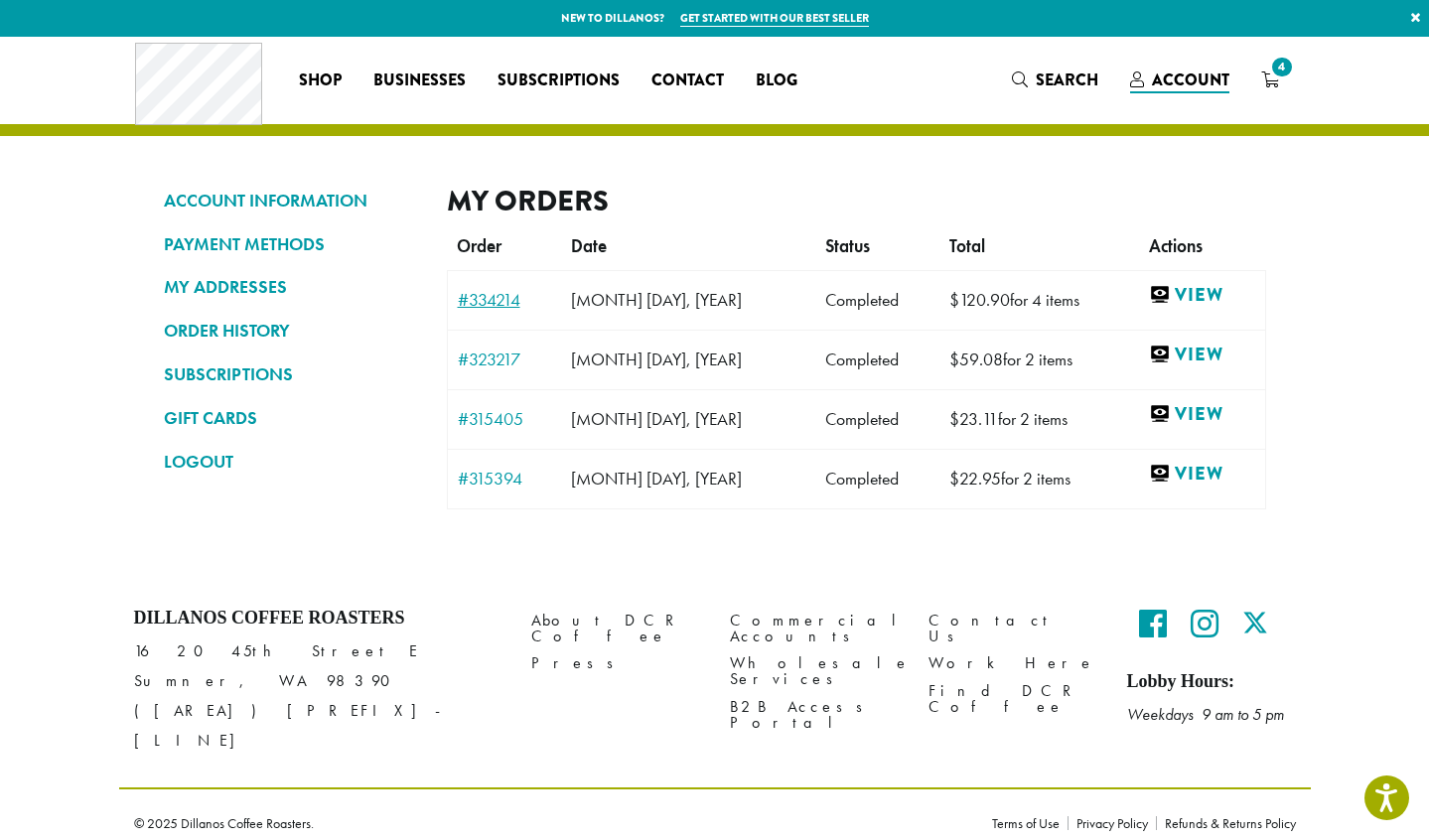 click on "#334214" at bounding box center (504, 300) 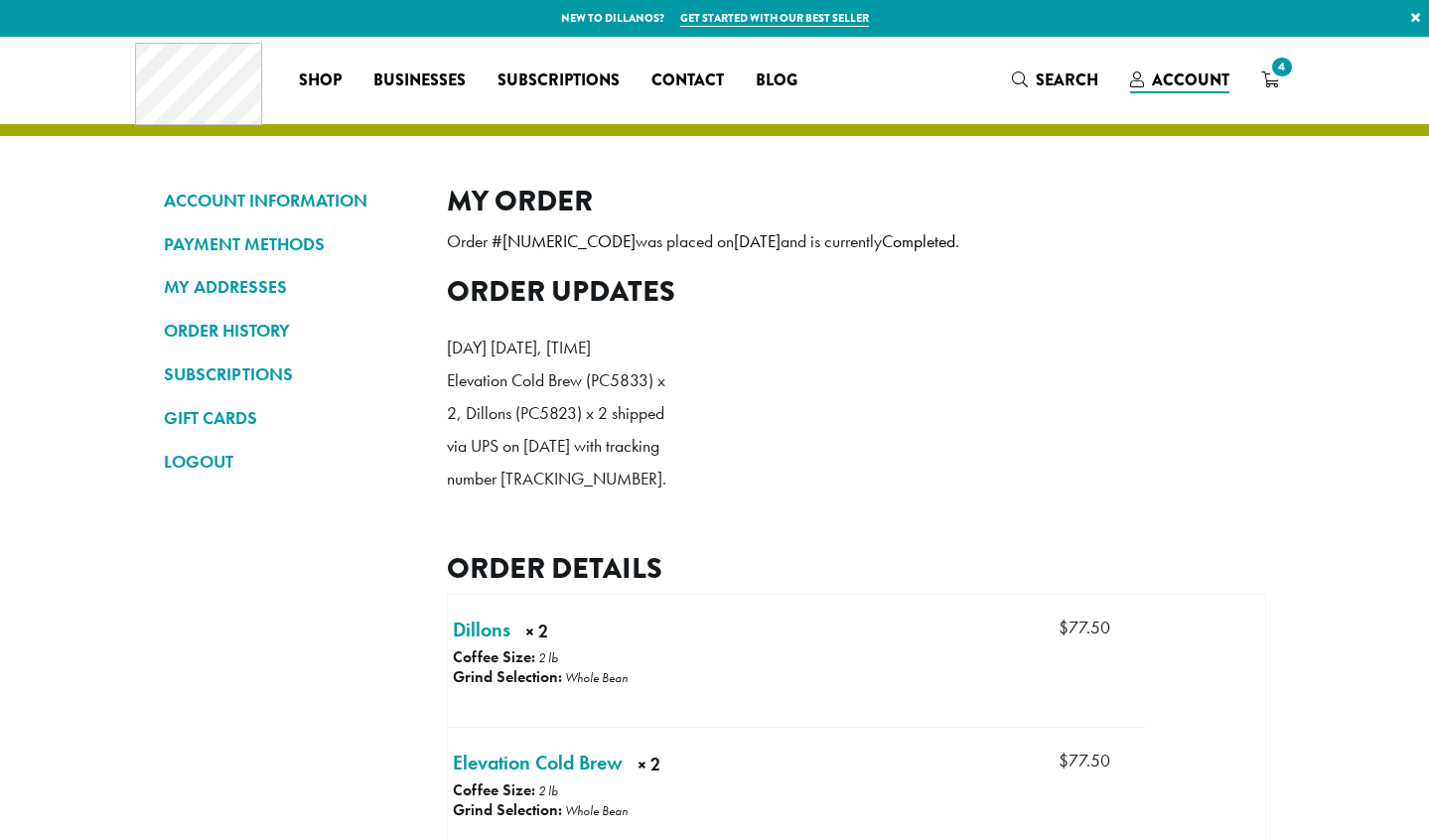 scroll, scrollTop: 0, scrollLeft: 0, axis: both 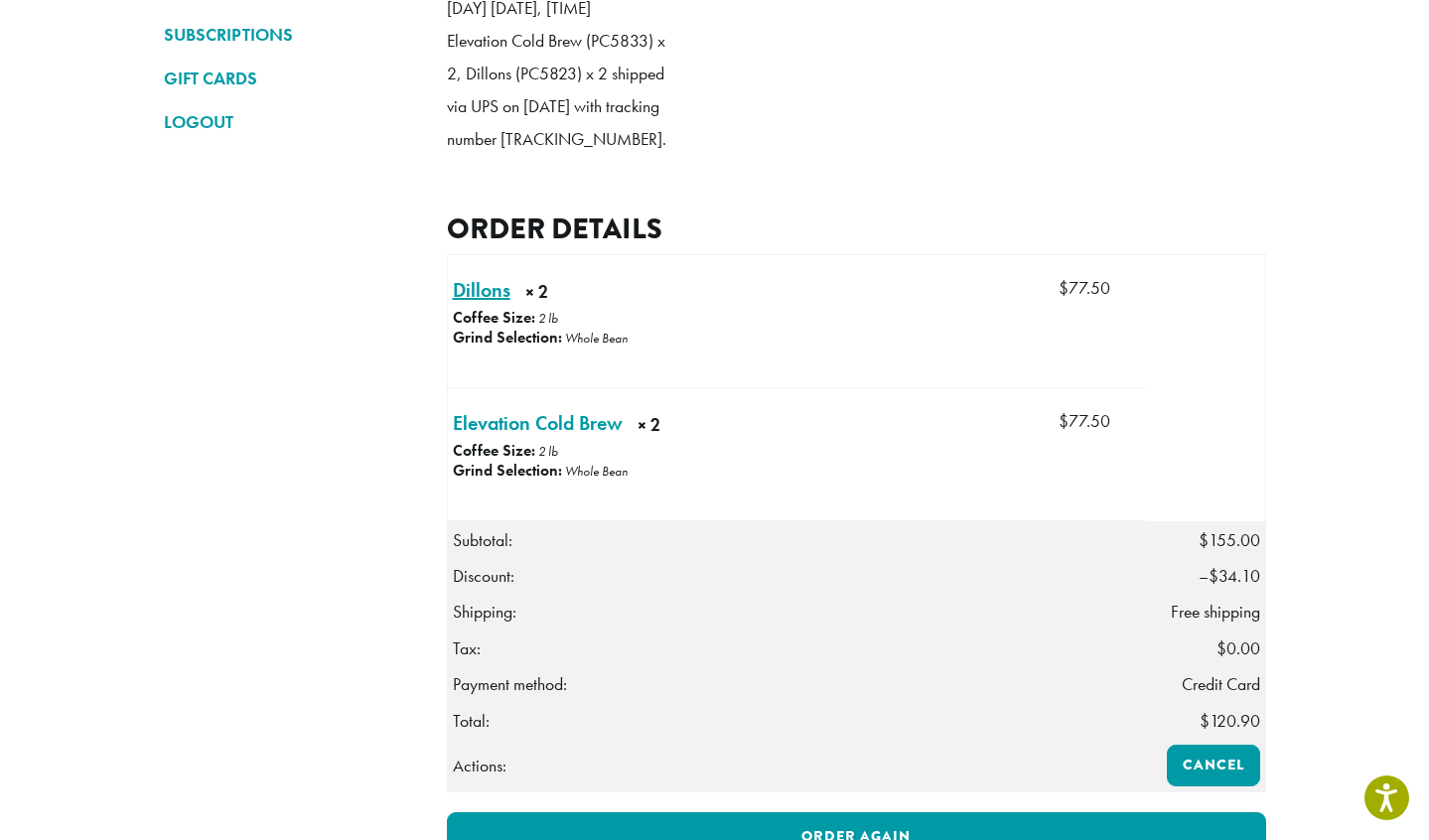 click on "Dillons  × 2" at bounding box center (482, 290) 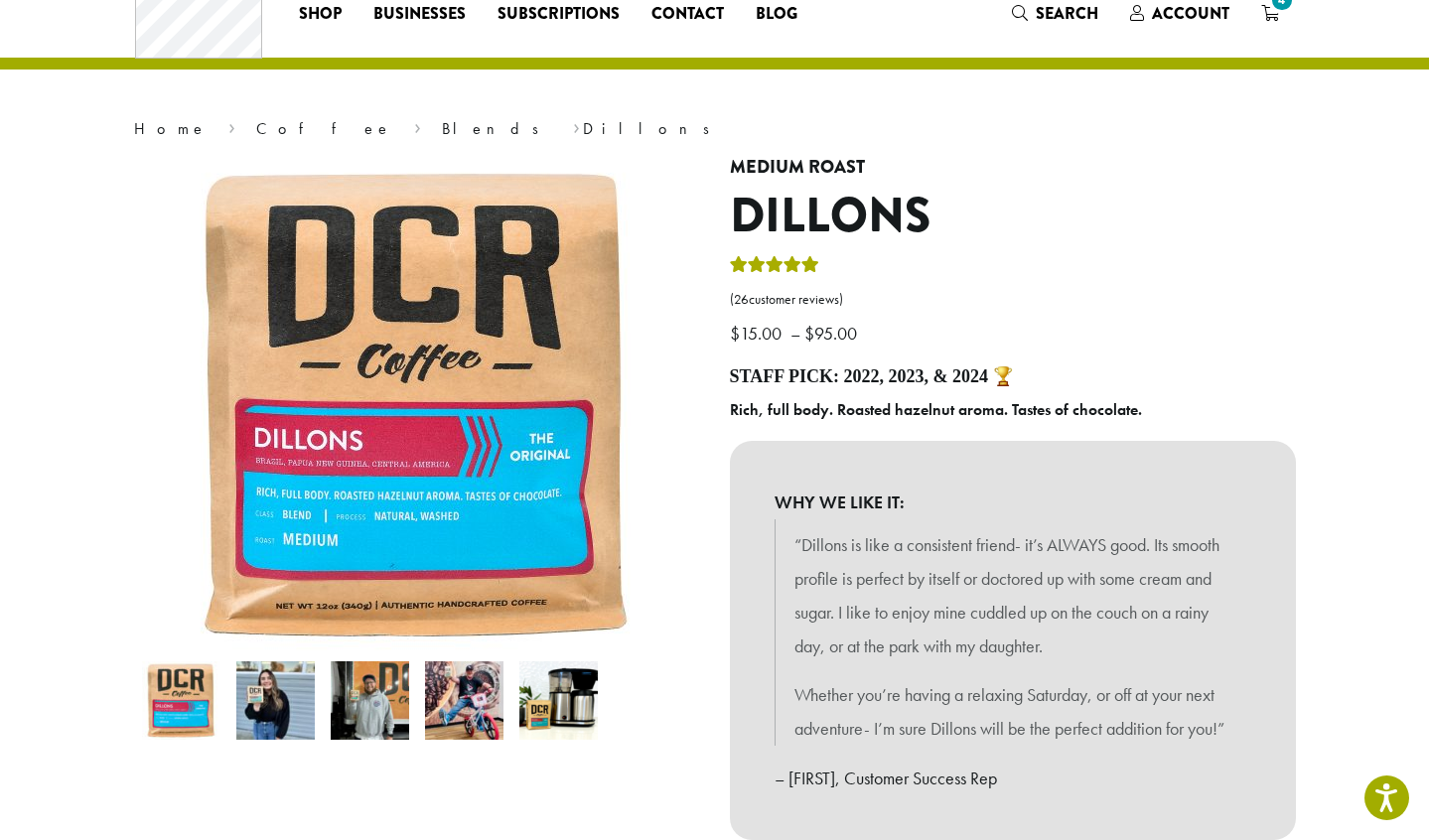 scroll, scrollTop: 83, scrollLeft: 0, axis: vertical 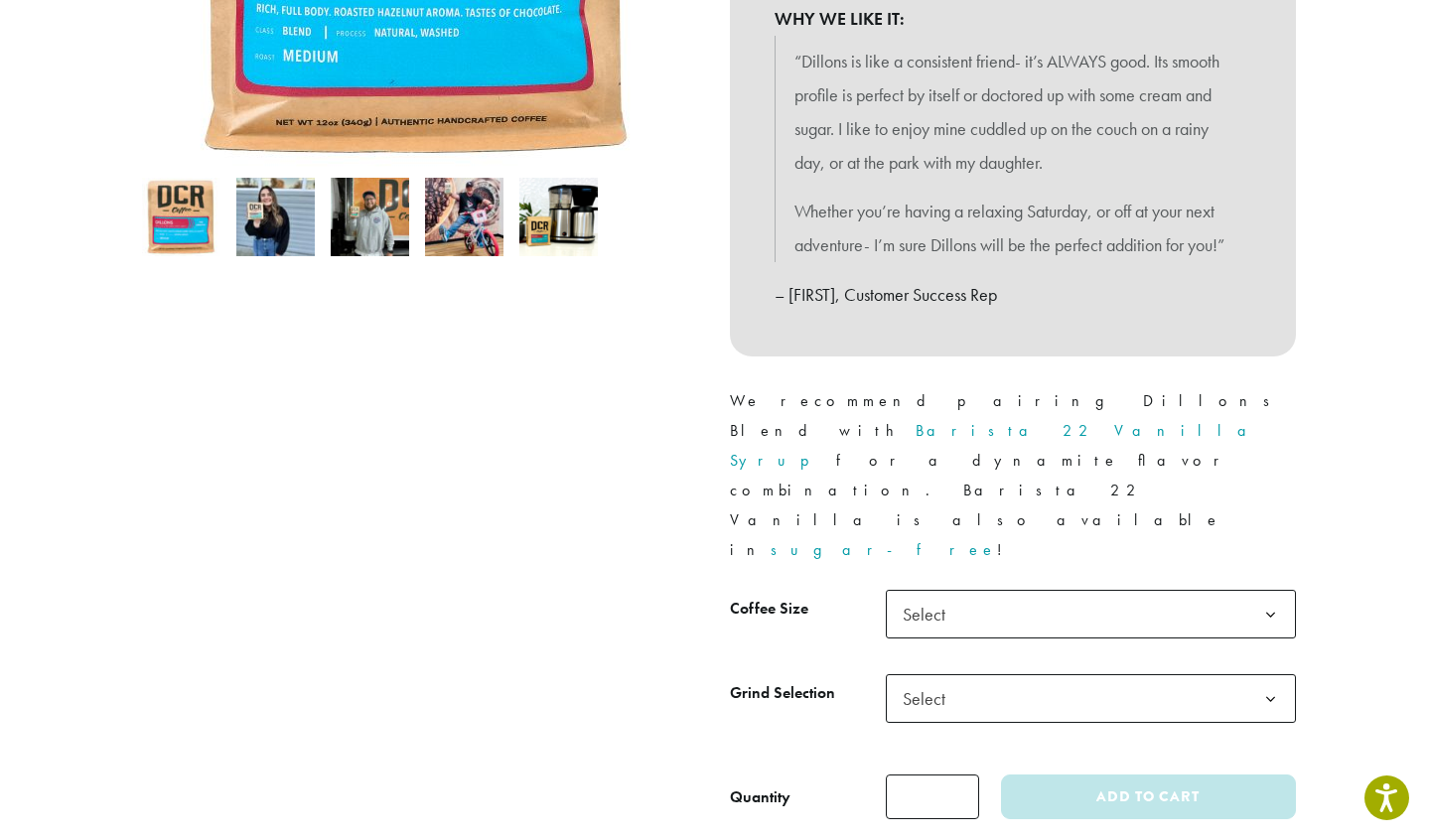 click on "Select" 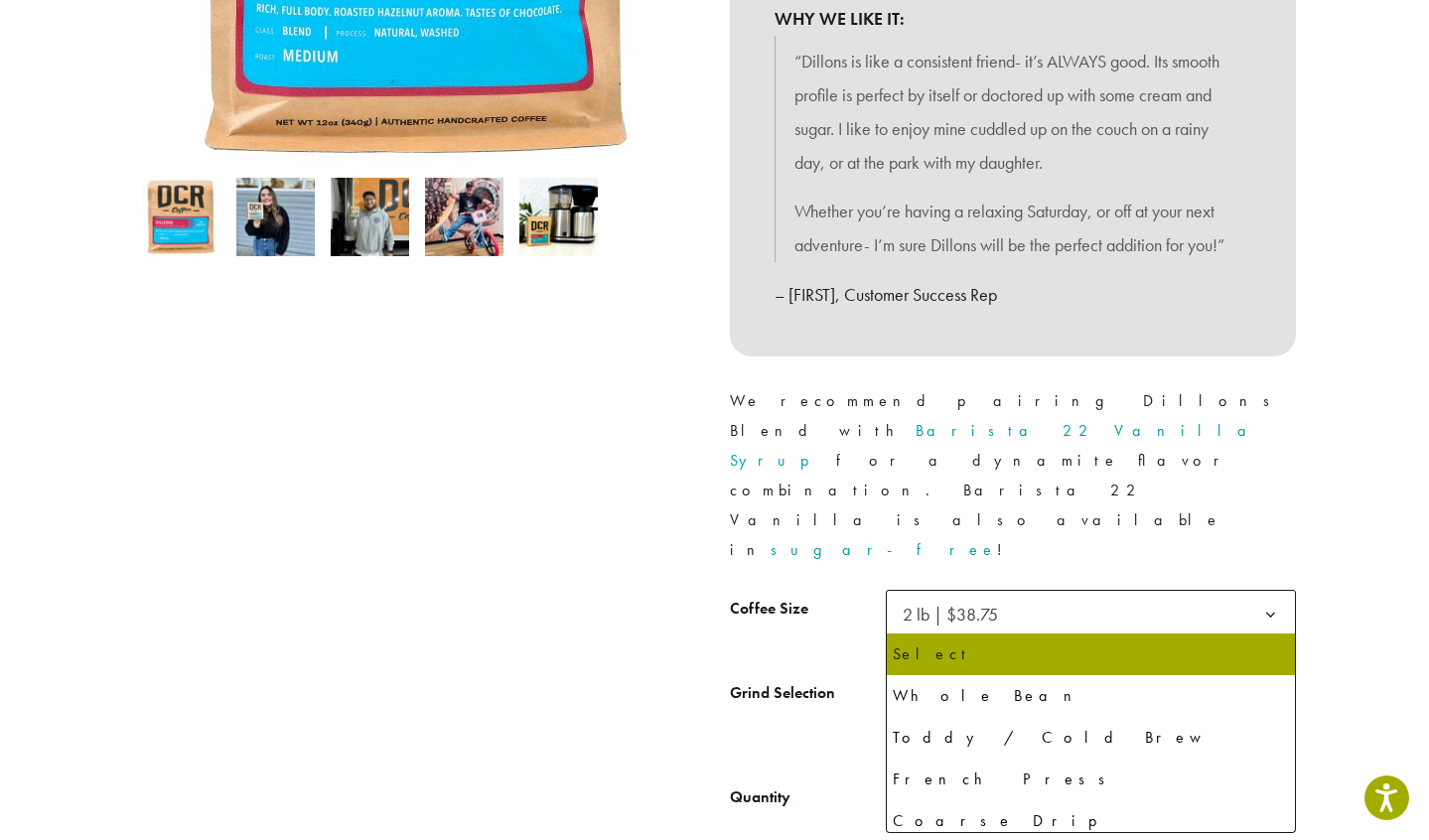 click on "Select" 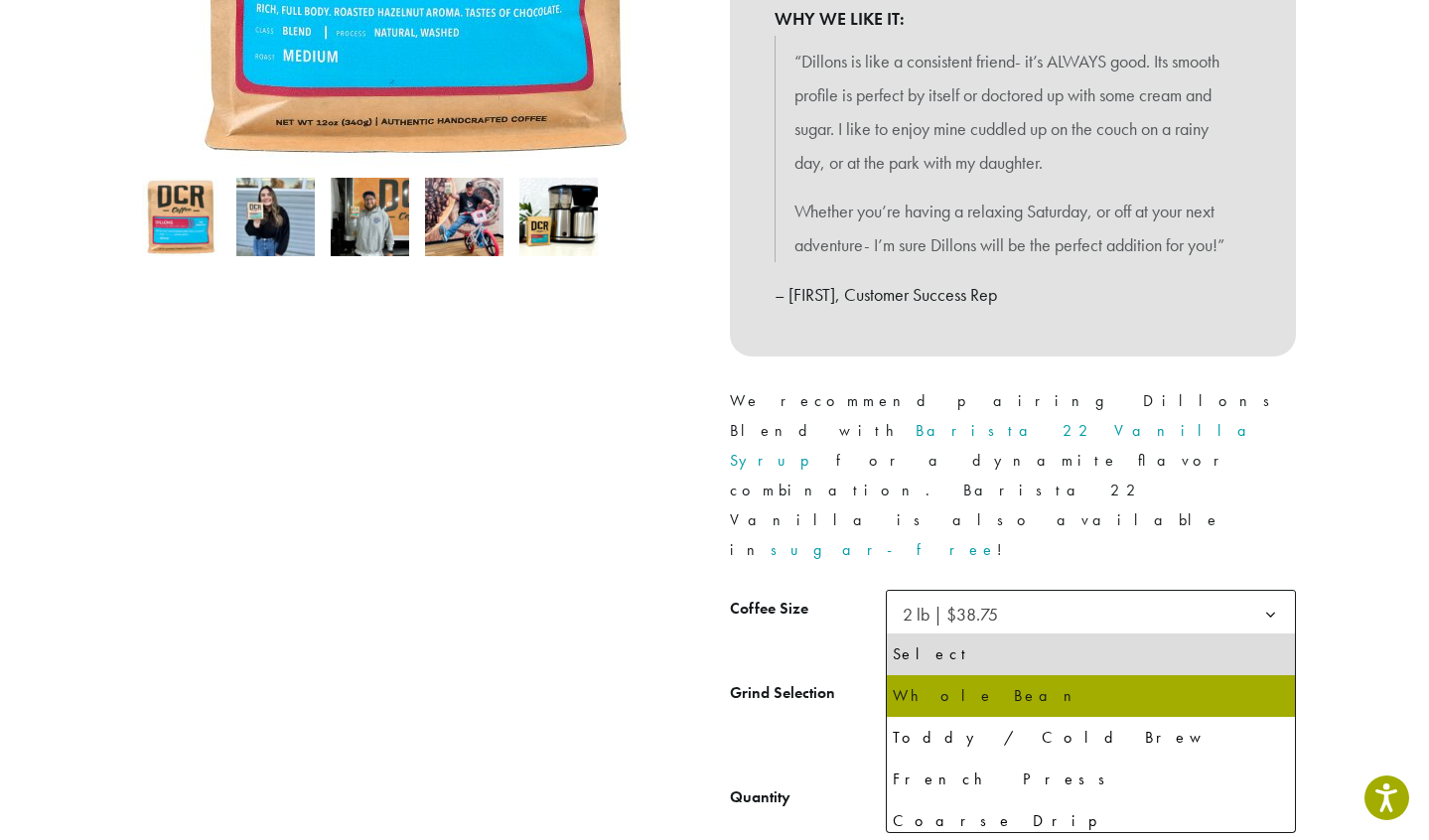 select on "**********" 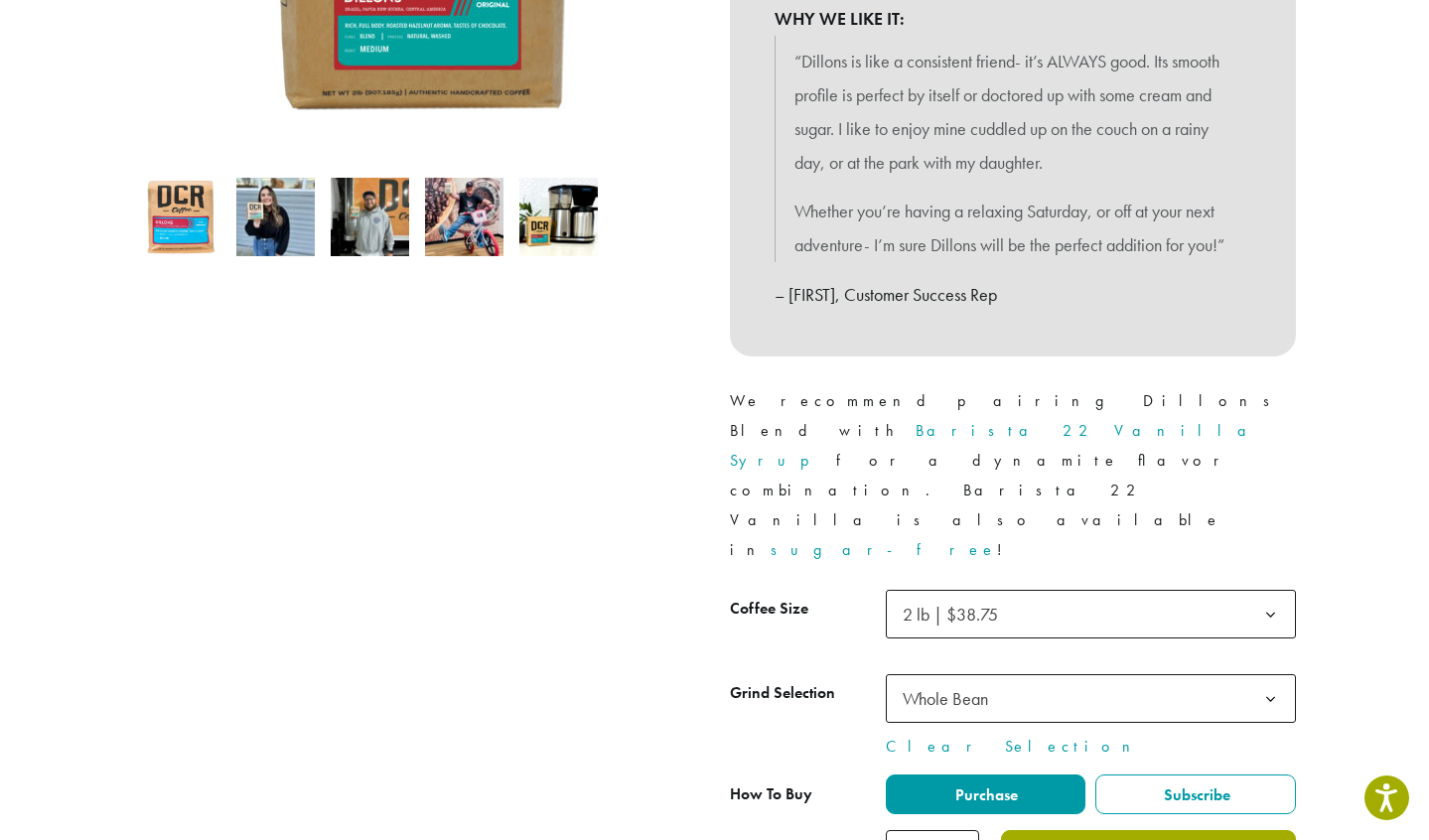 click on "Add to cart" 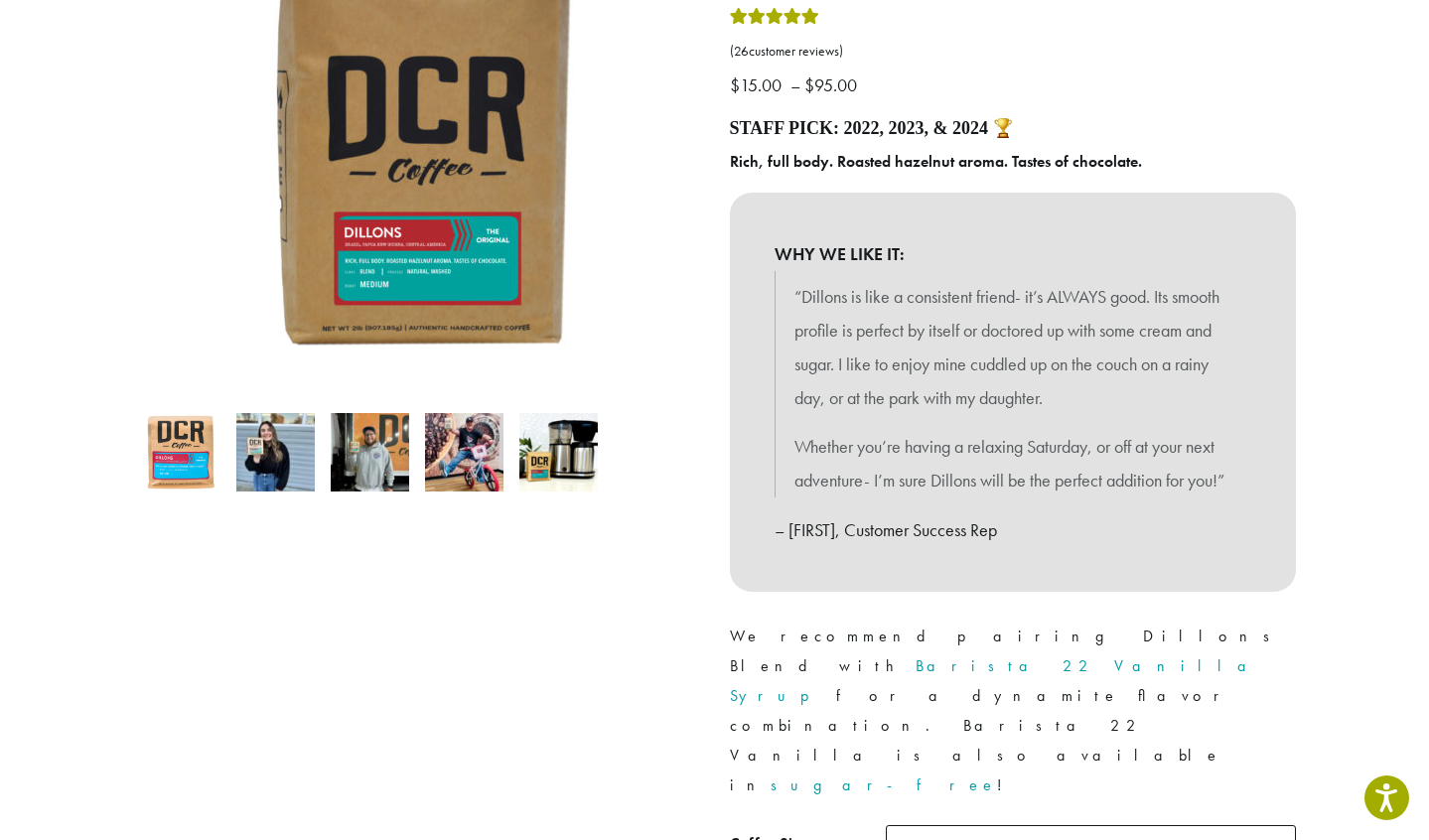 scroll, scrollTop: 298, scrollLeft: 0, axis: vertical 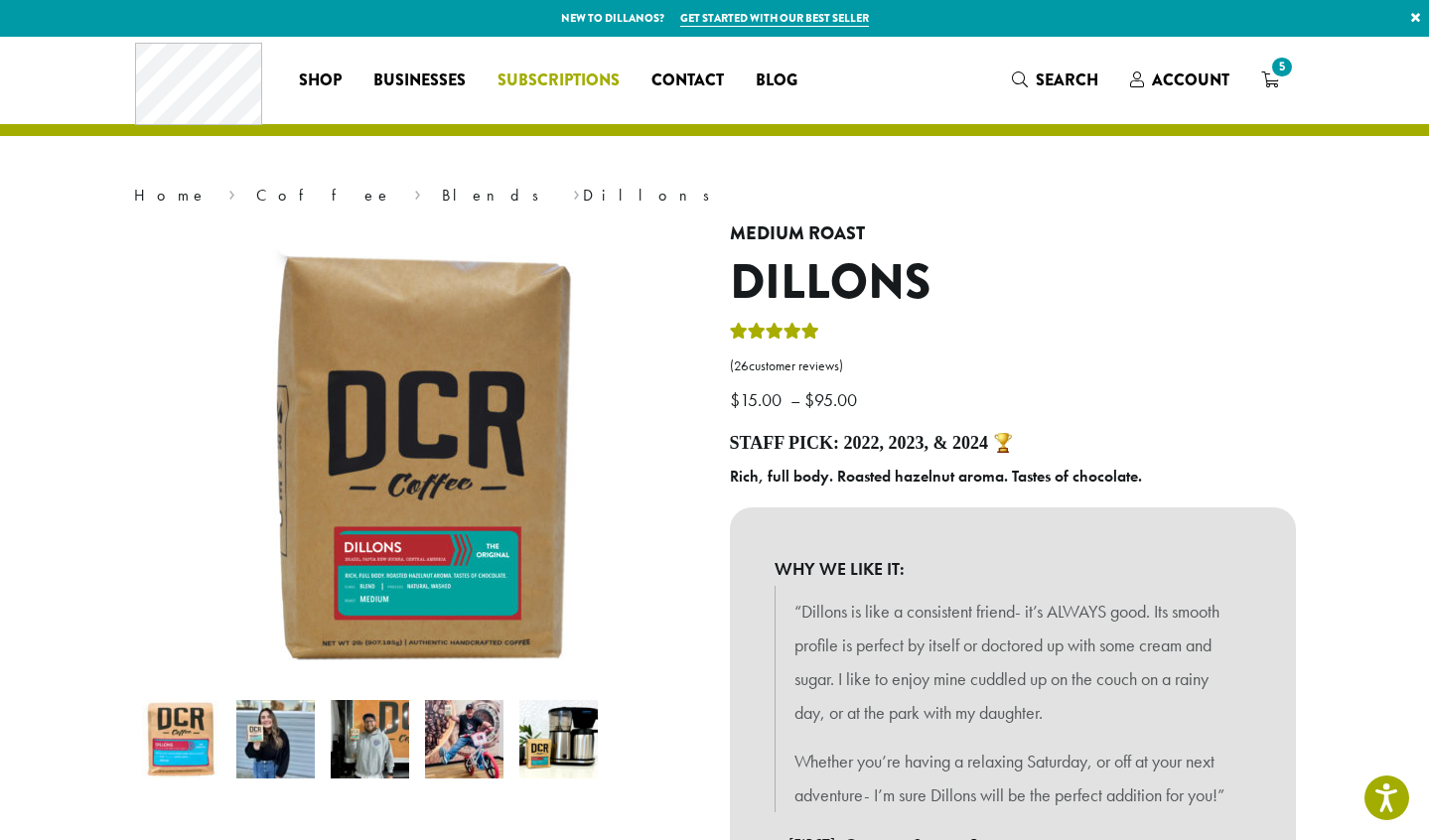 click on "Subscriptions" at bounding box center (558, 80) 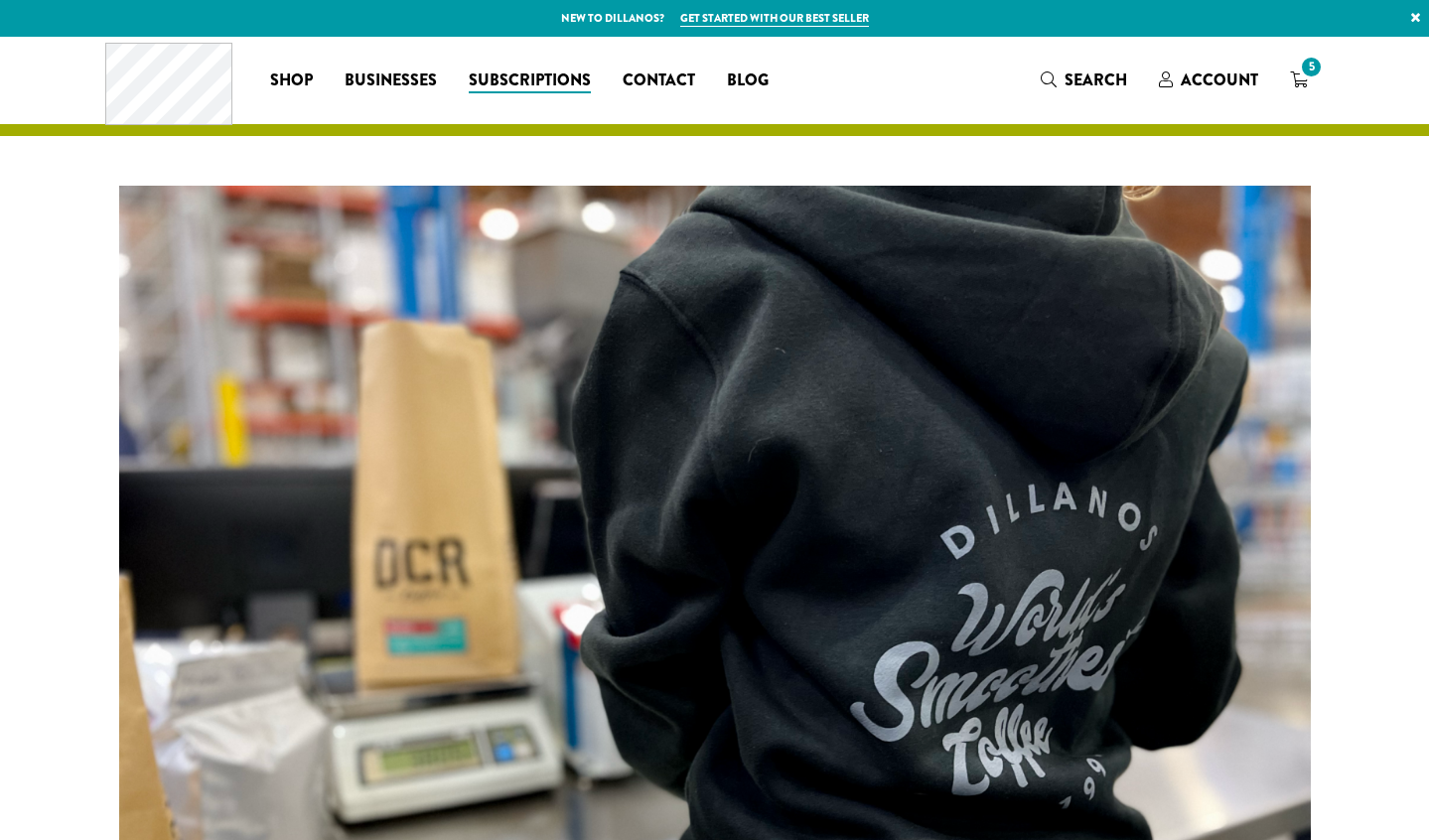 scroll, scrollTop: 0, scrollLeft: 0, axis: both 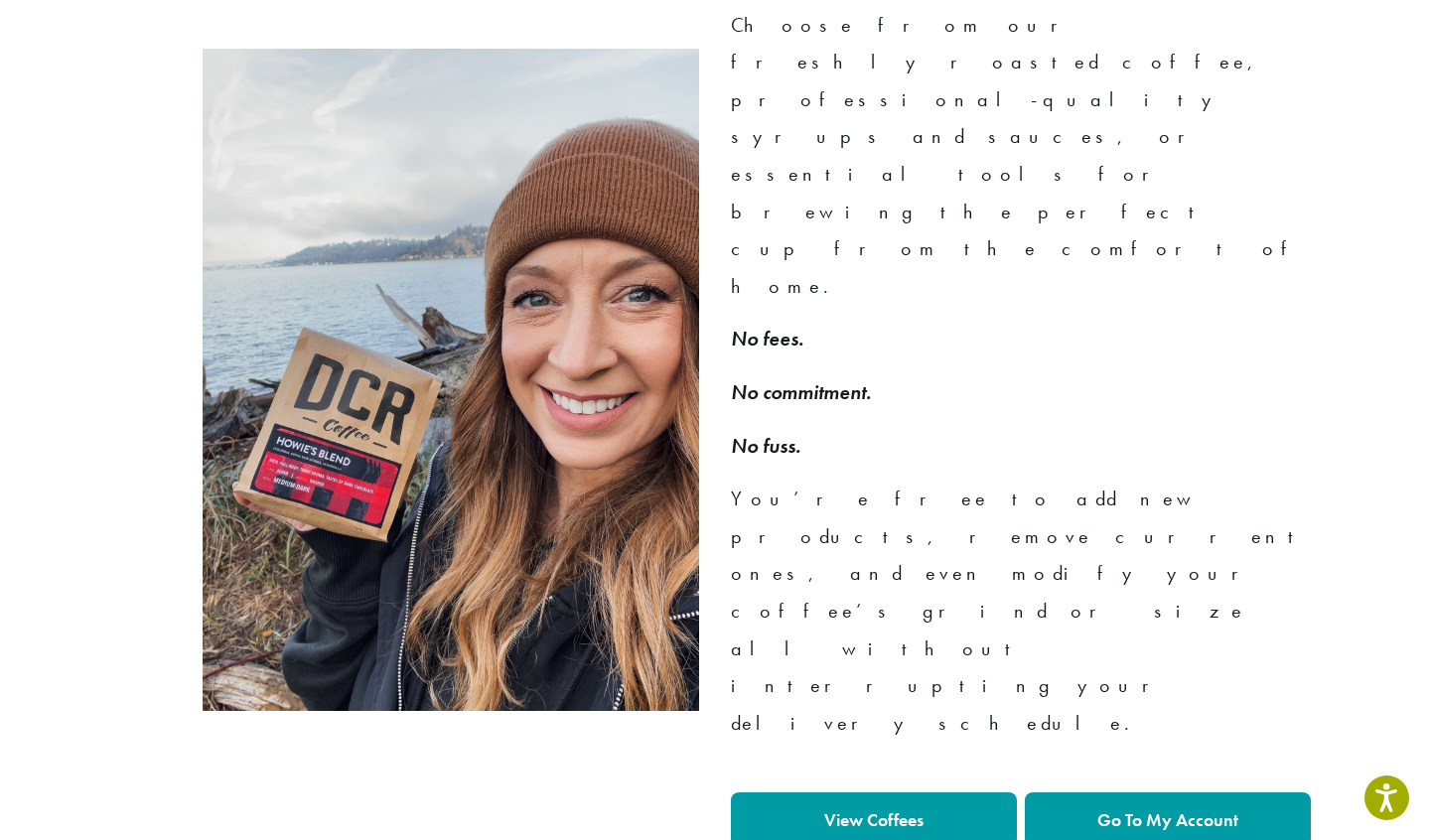 click on "Go To My Account" at bounding box center (1168, 819) 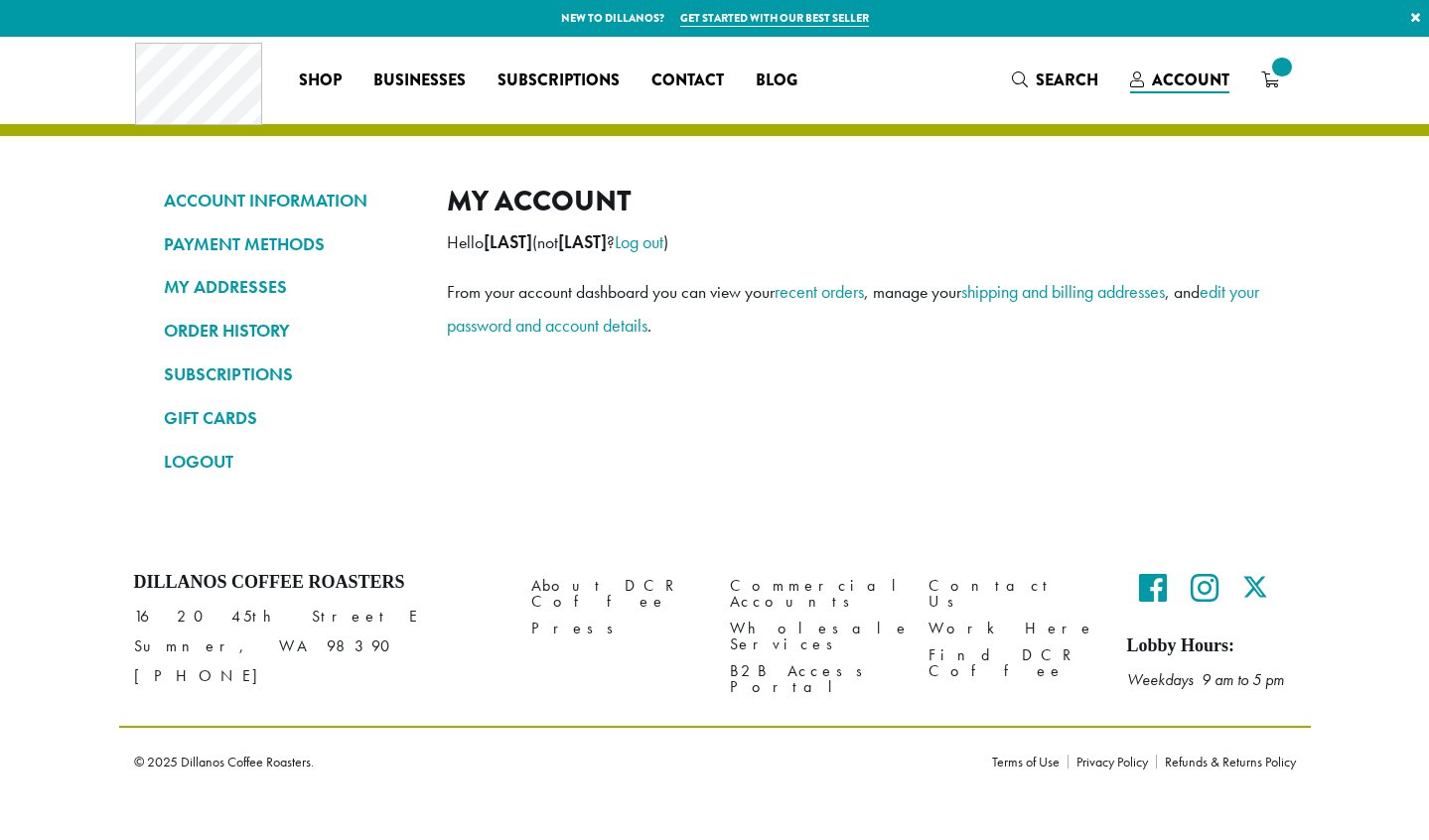 scroll, scrollTop: 0, scrollLeft: 0, axis: both 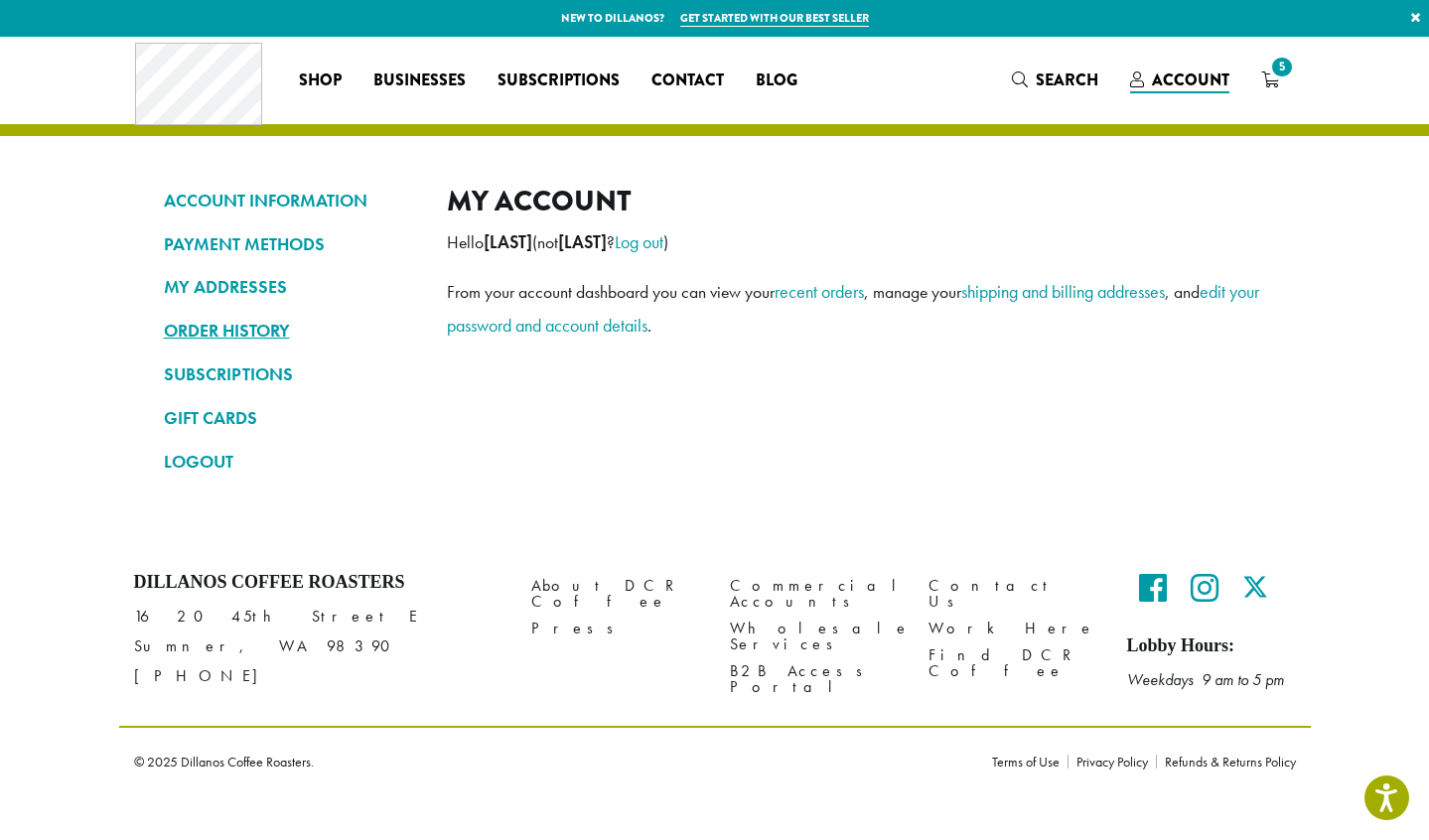 click on "ORDER HISTORY" at bounding box center (290, 331) 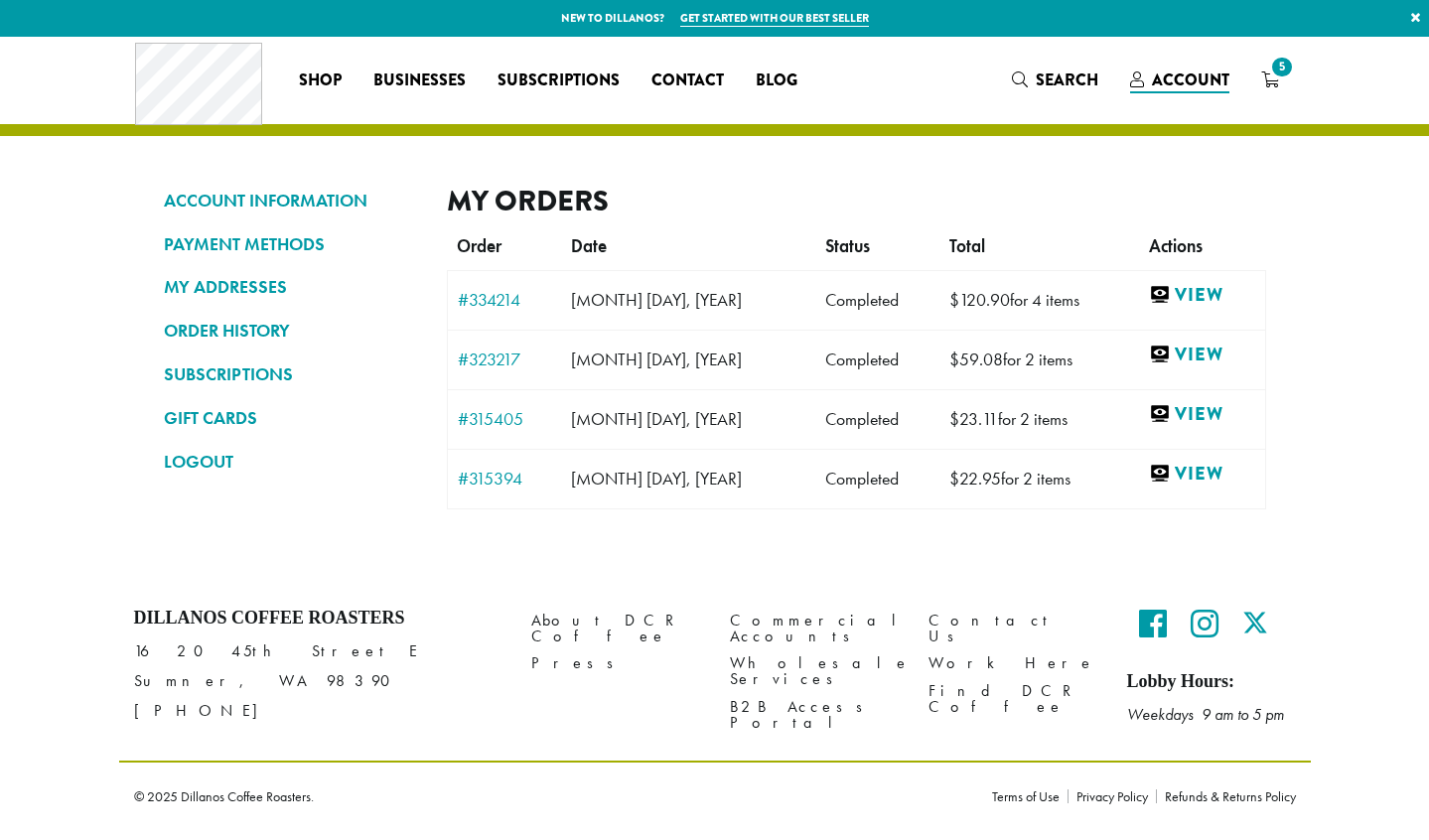 scroll, scrollTop: 0, scrollLeft: 0, axis: both 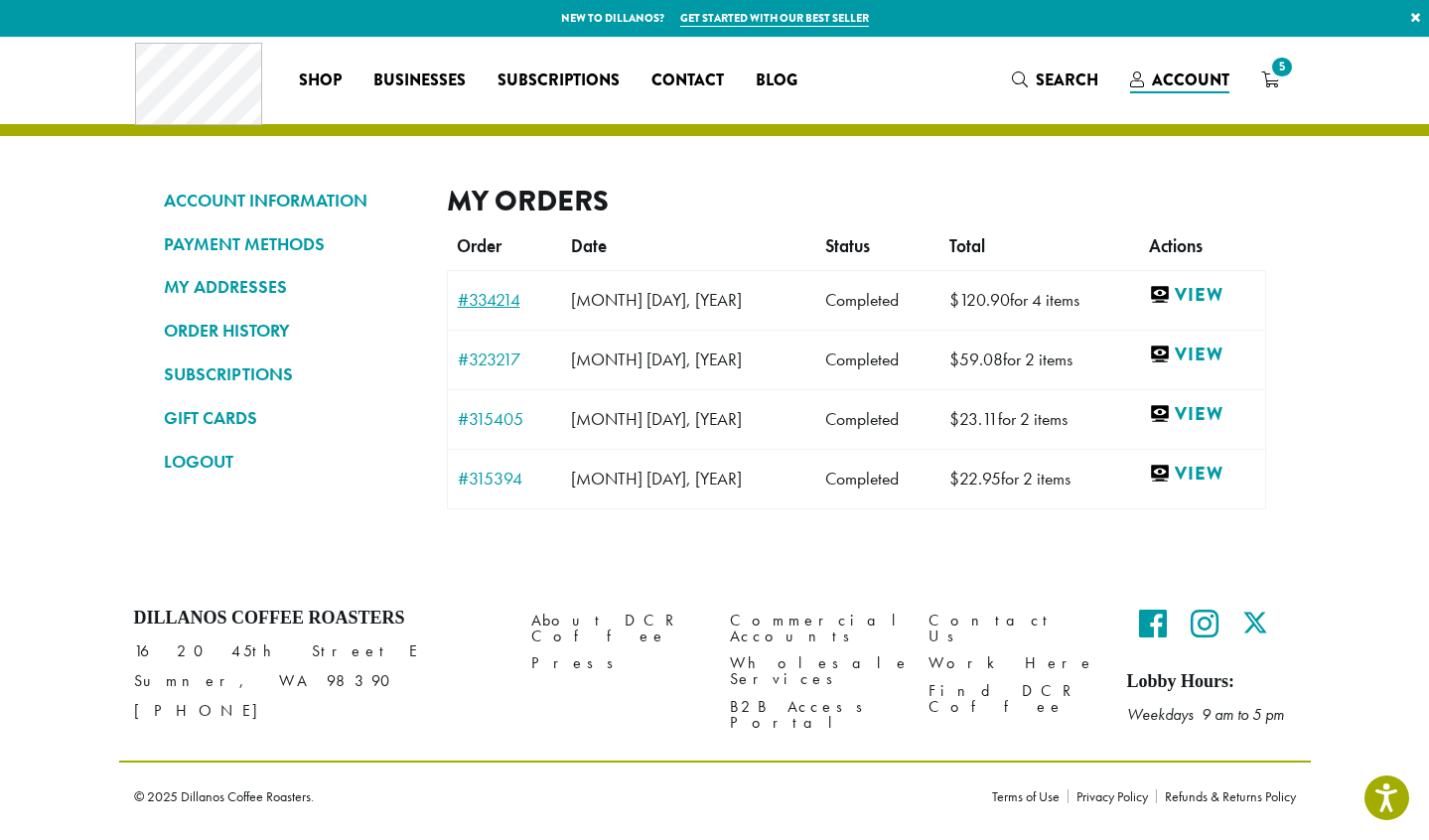 click on "#334214" at bounding box center [504, 300] 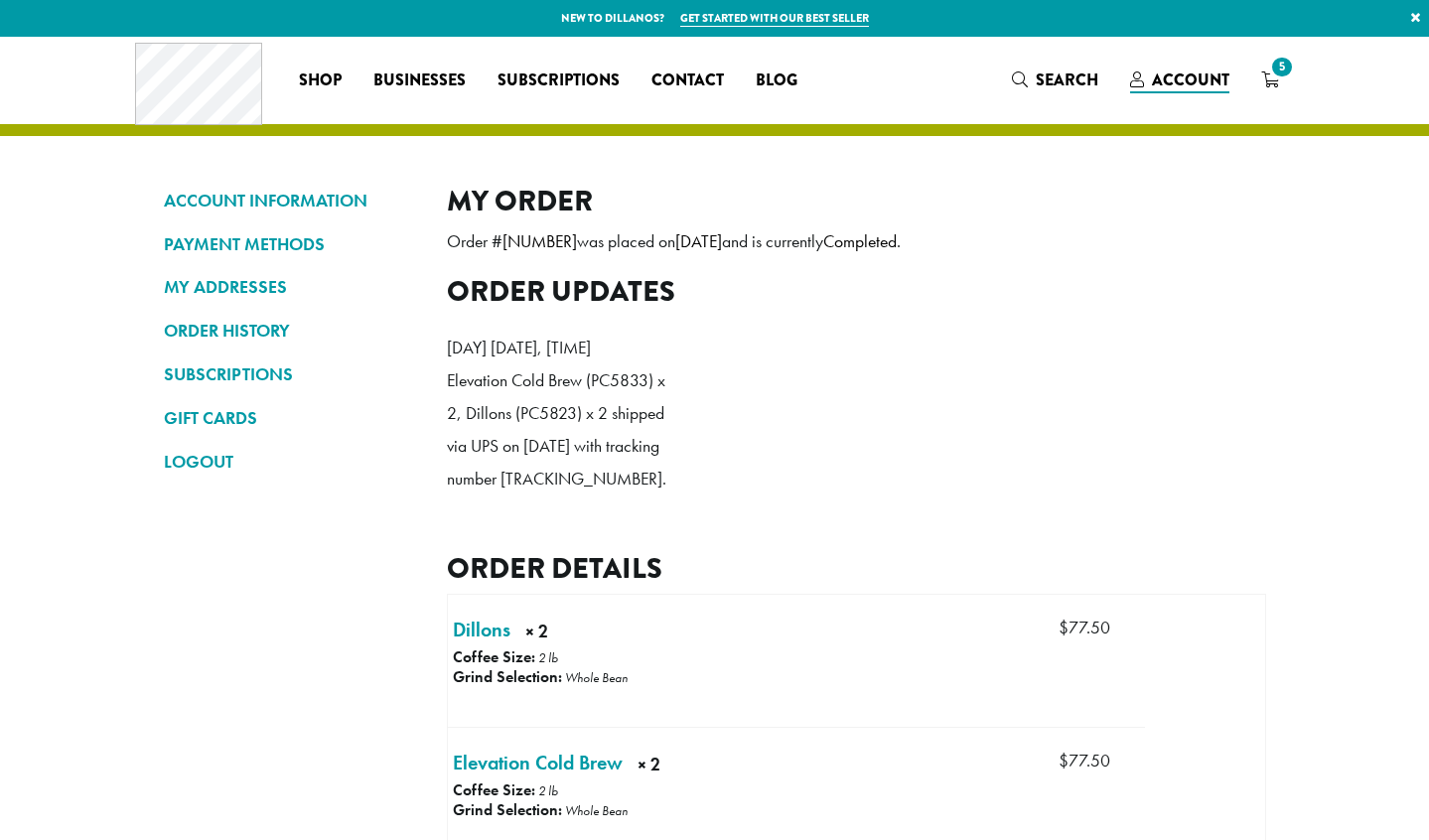 scroll, scrollTop: 0, scrollLeft: 0, axis: both 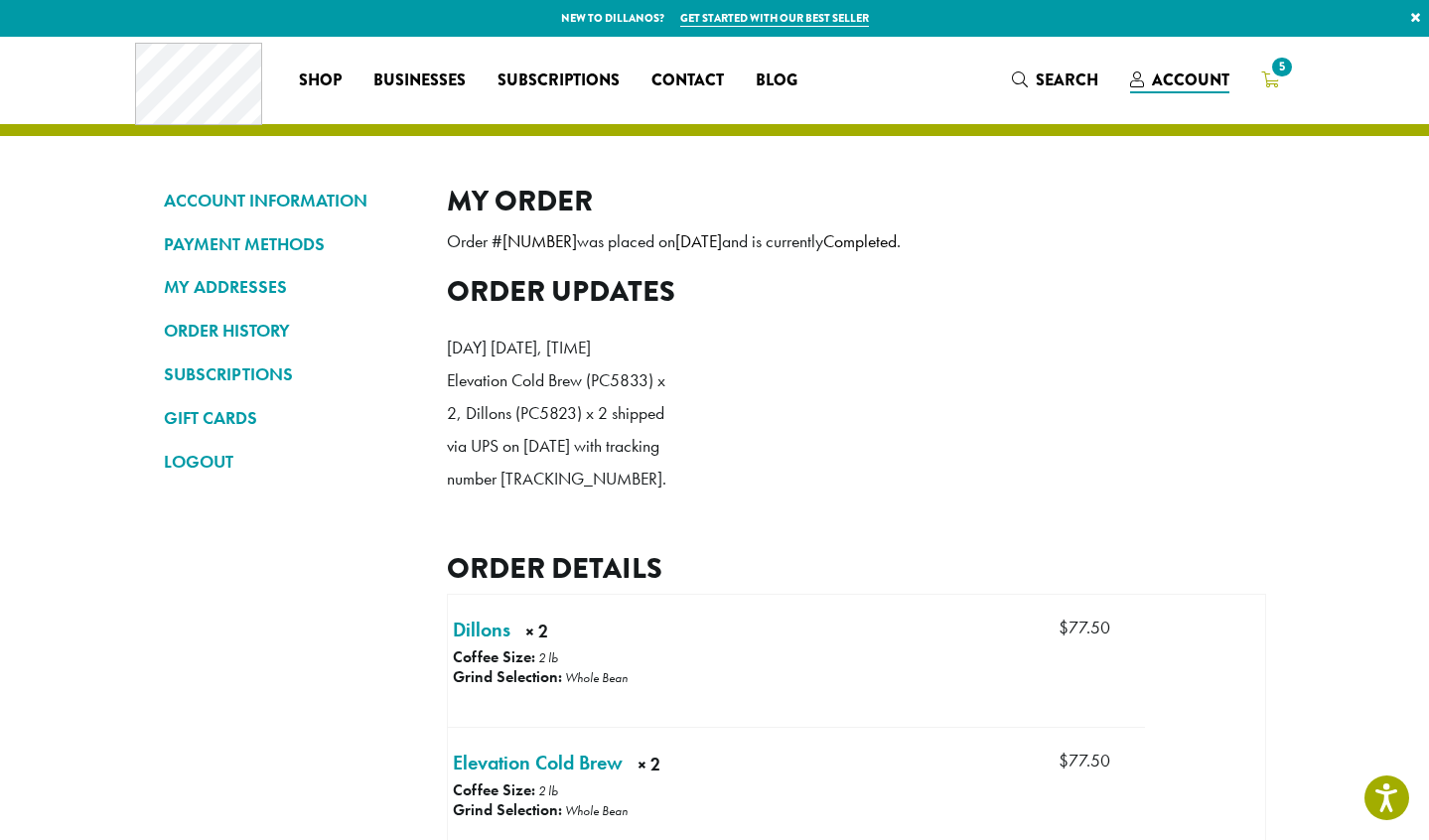 click on "5" at bounding box center [1281, 67] 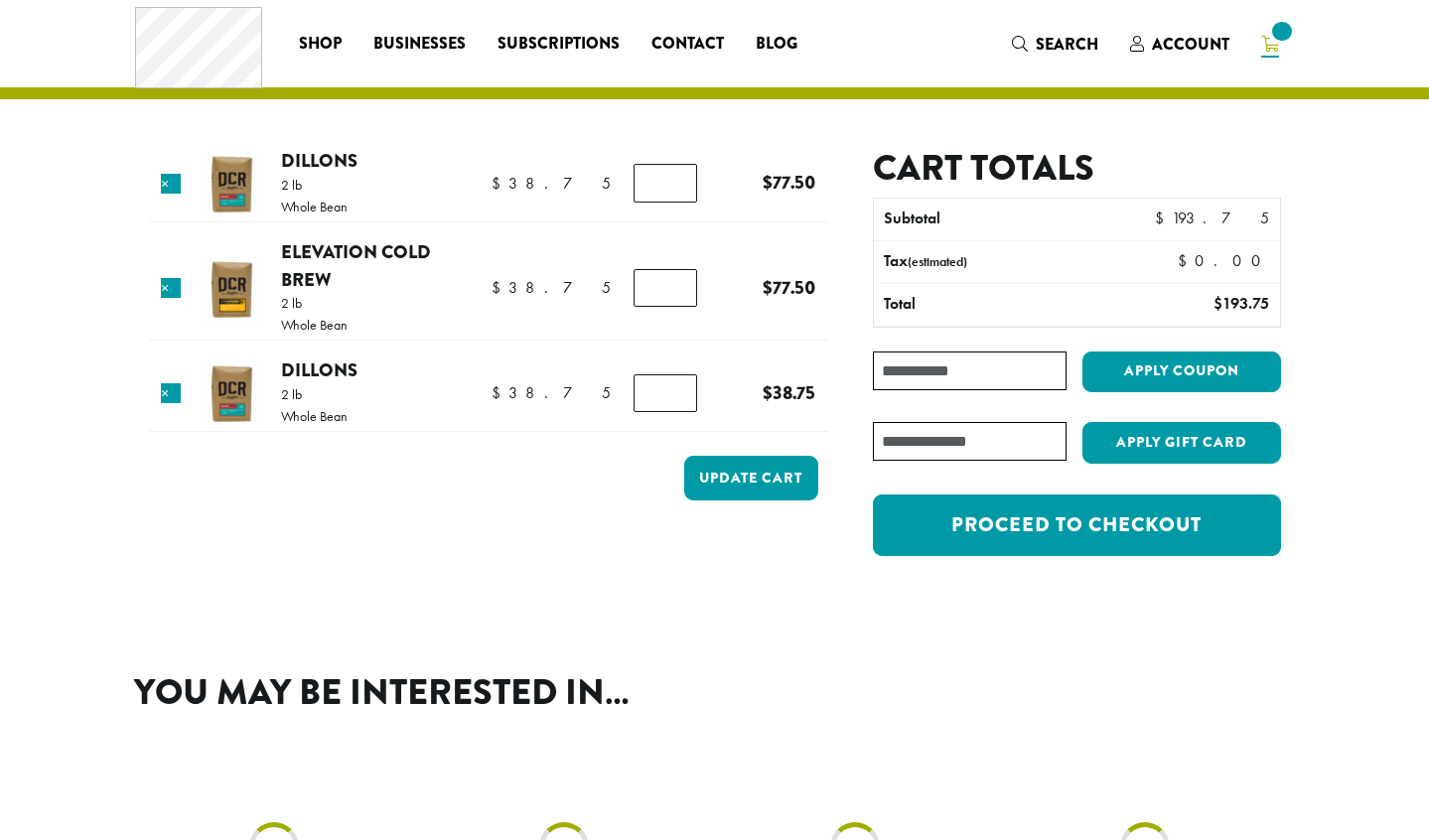 scroll, scrollTop: 0, scrollLeft: 0, axis: both 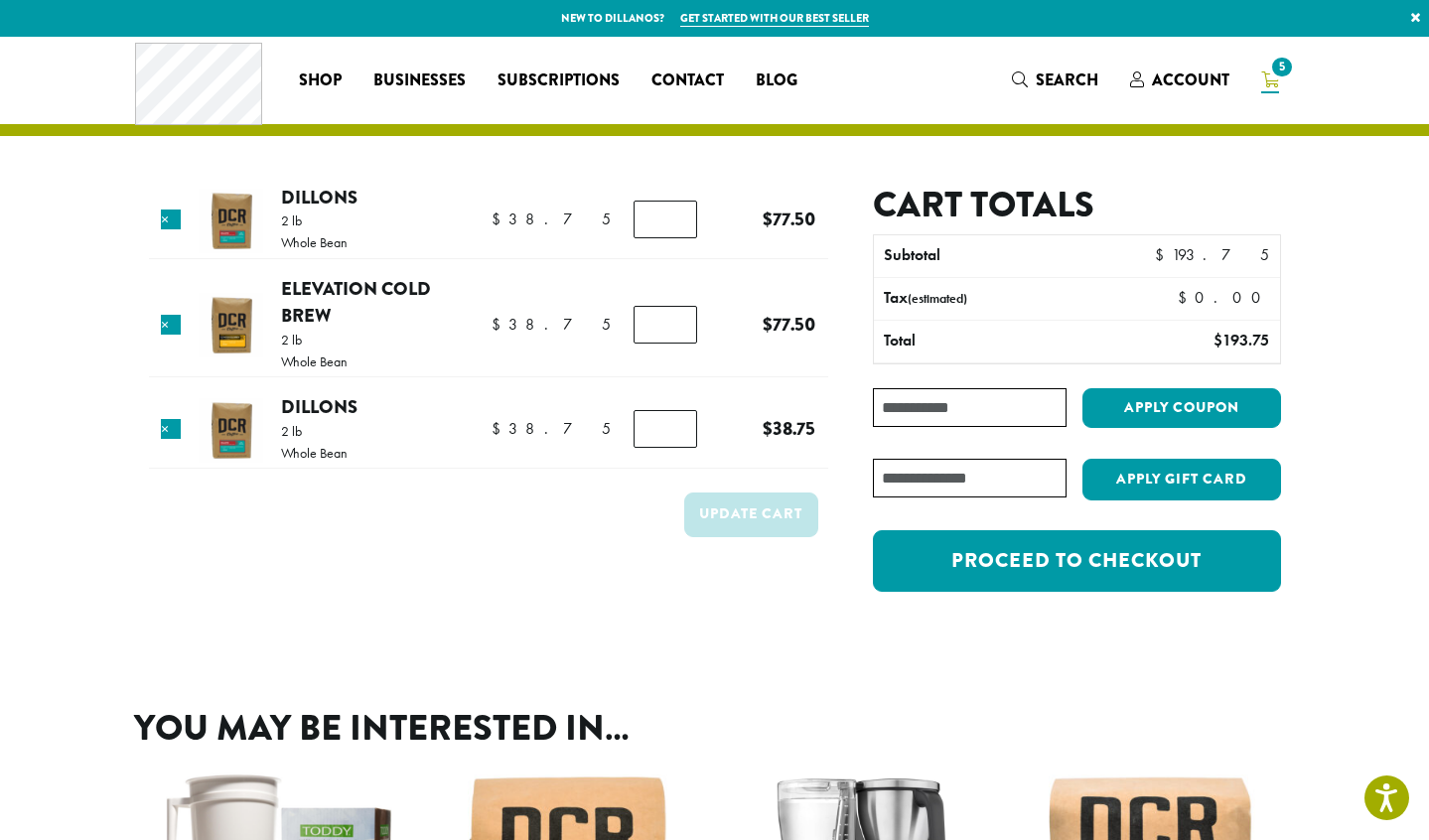 click on "*" at bounding box center (665, 325) 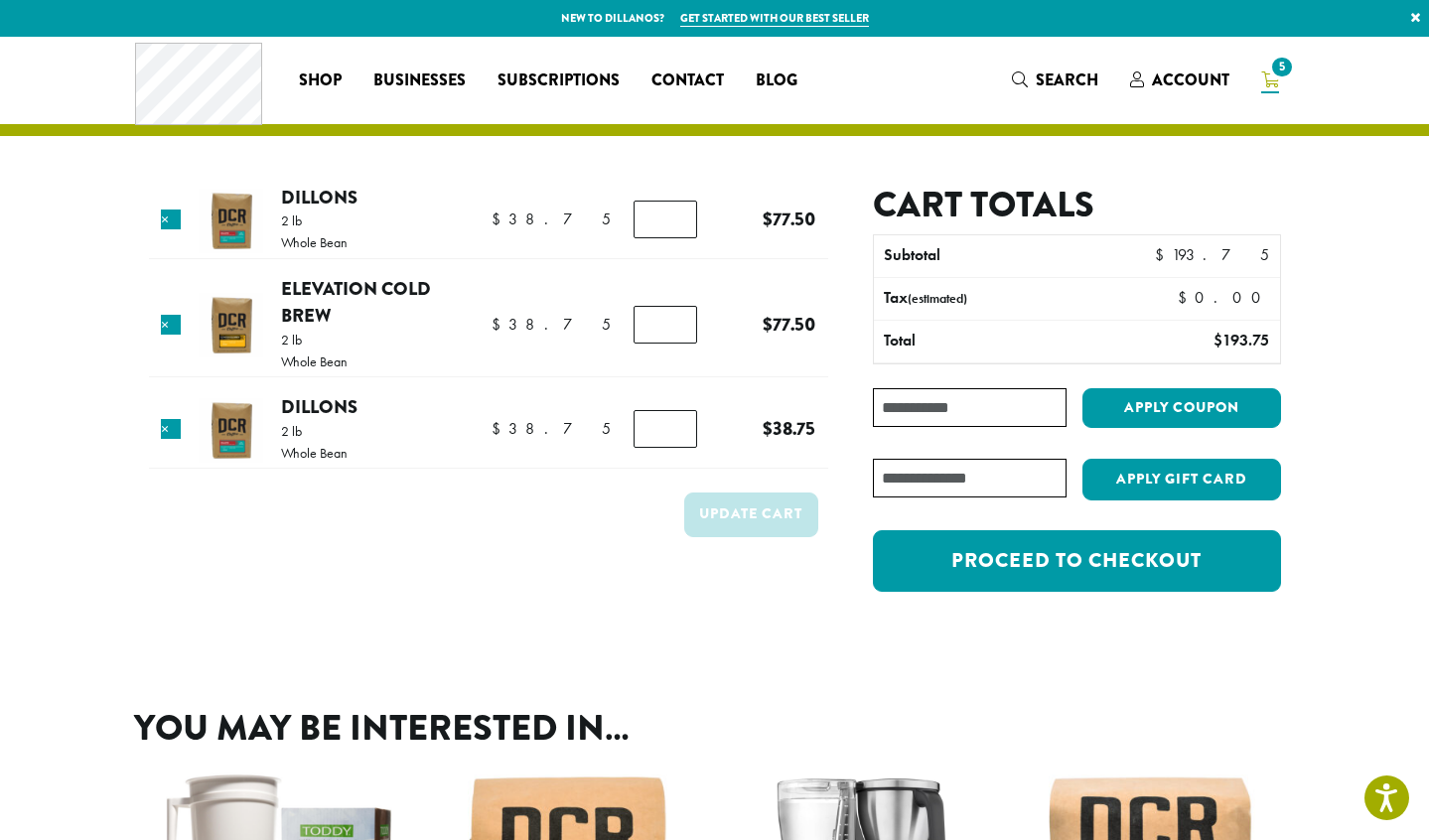 type on "*" 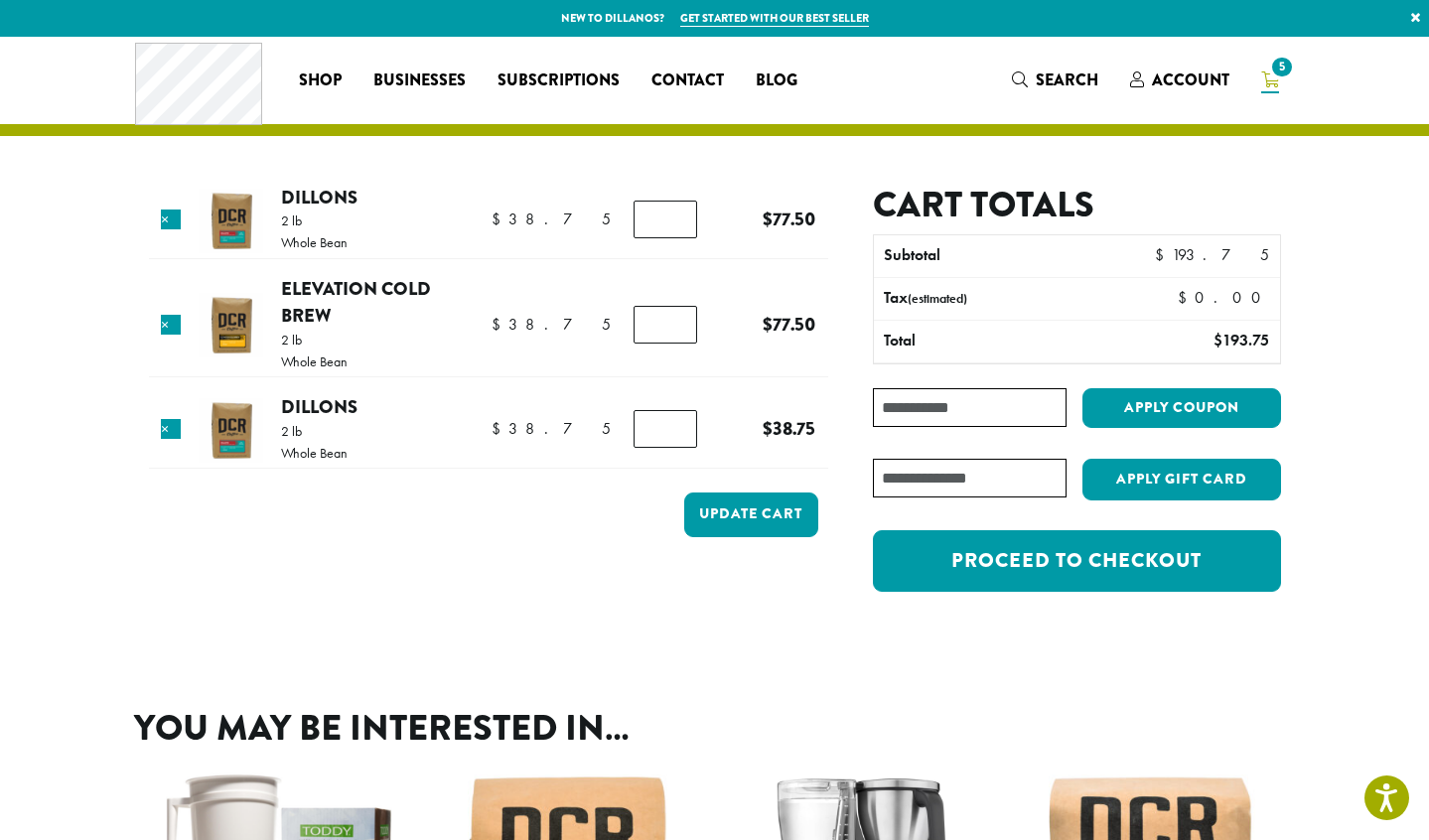 type on "*" 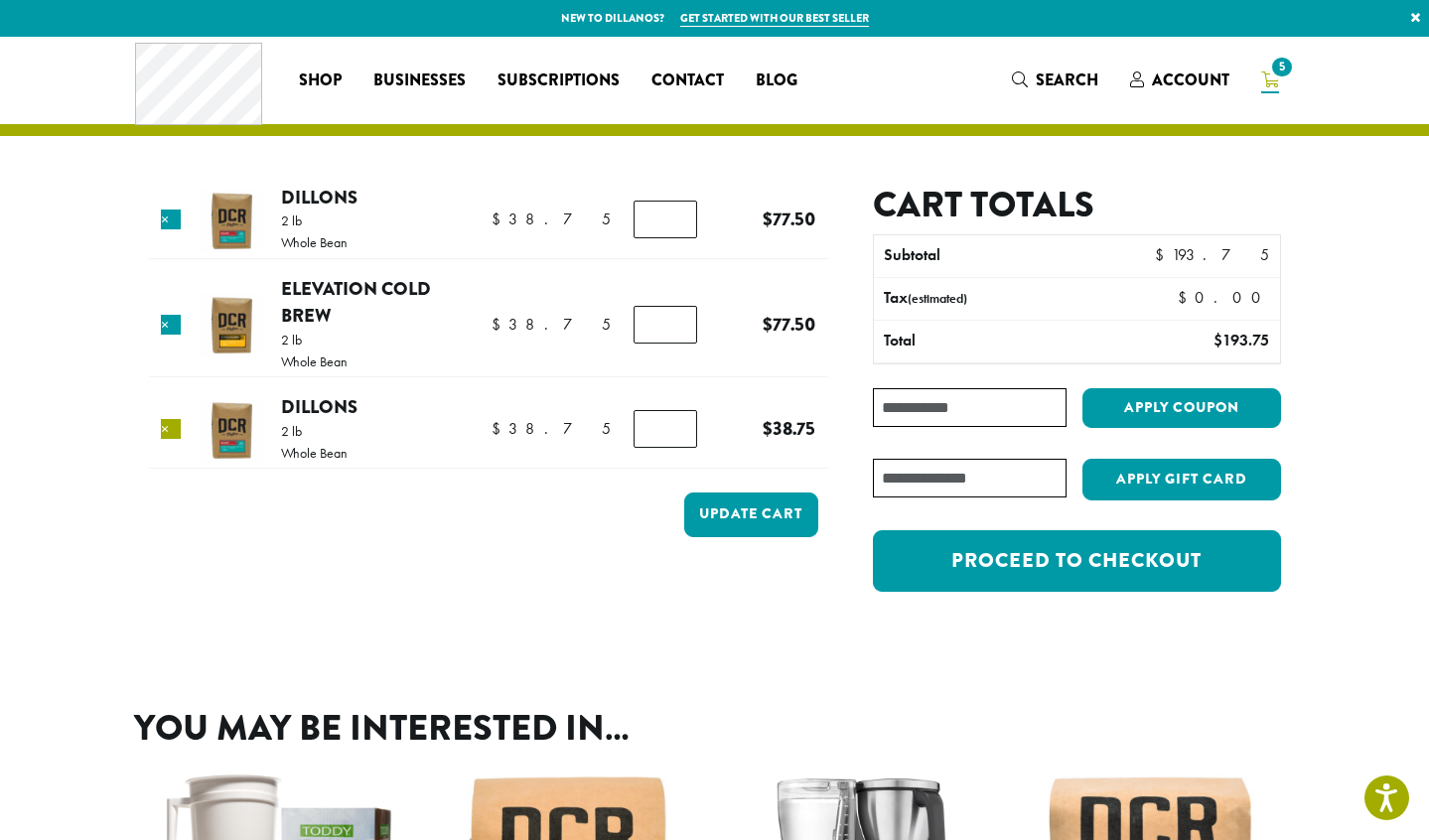 click on "×" at bounding box center [171, 429] 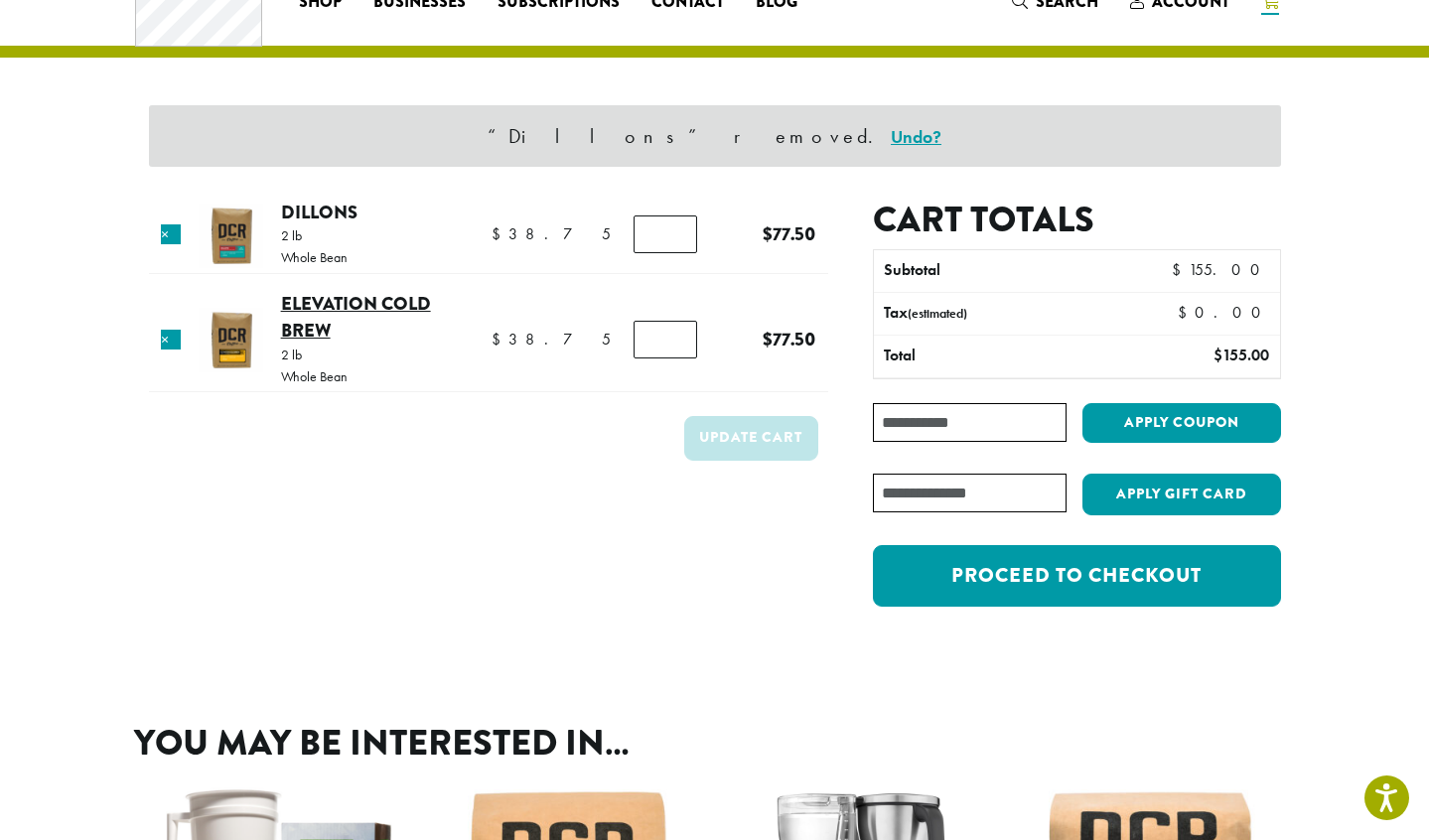 scroll, scrollTop: 83, scrollLeft: 0, axis: vertical 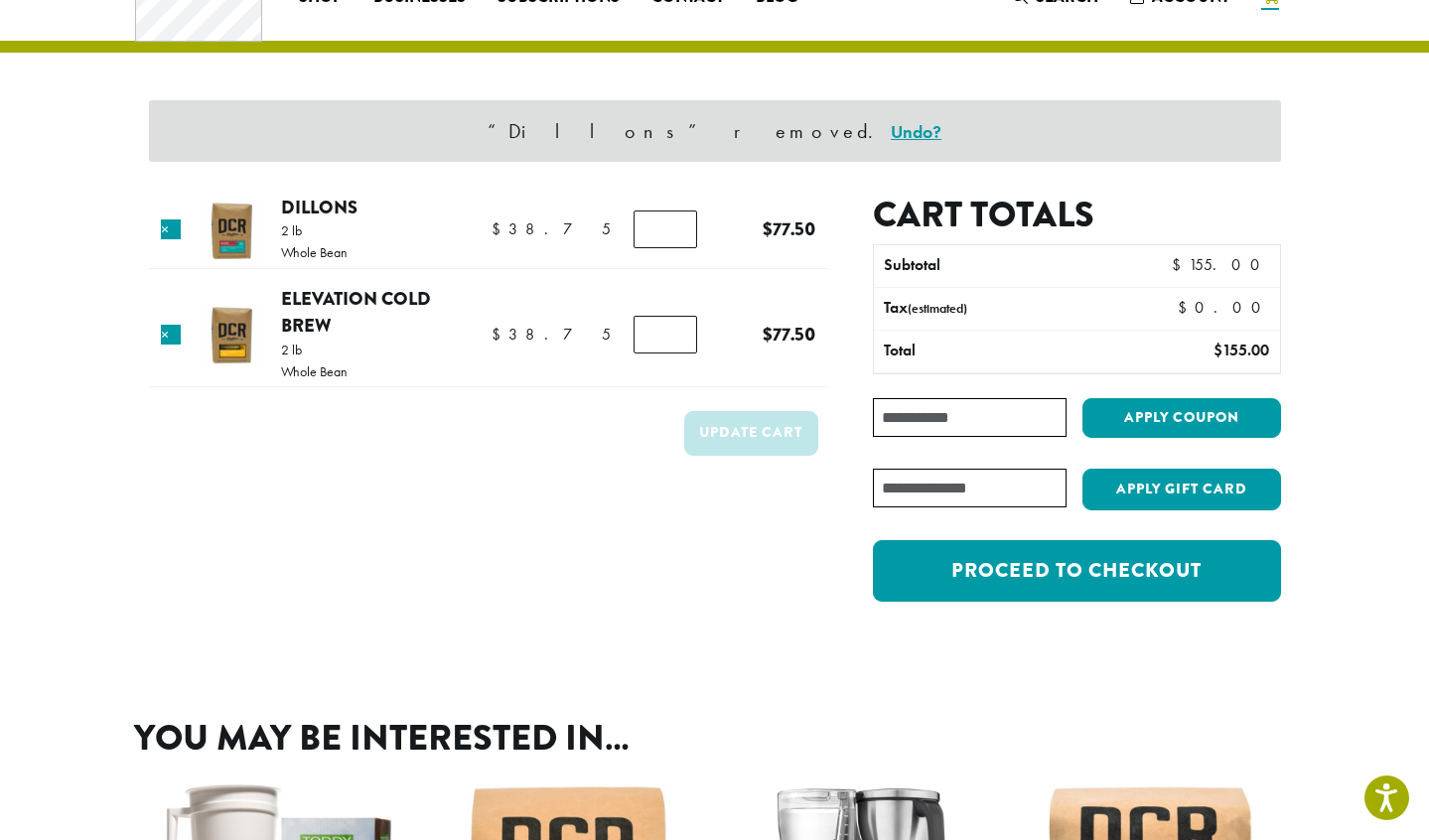 type on "*" 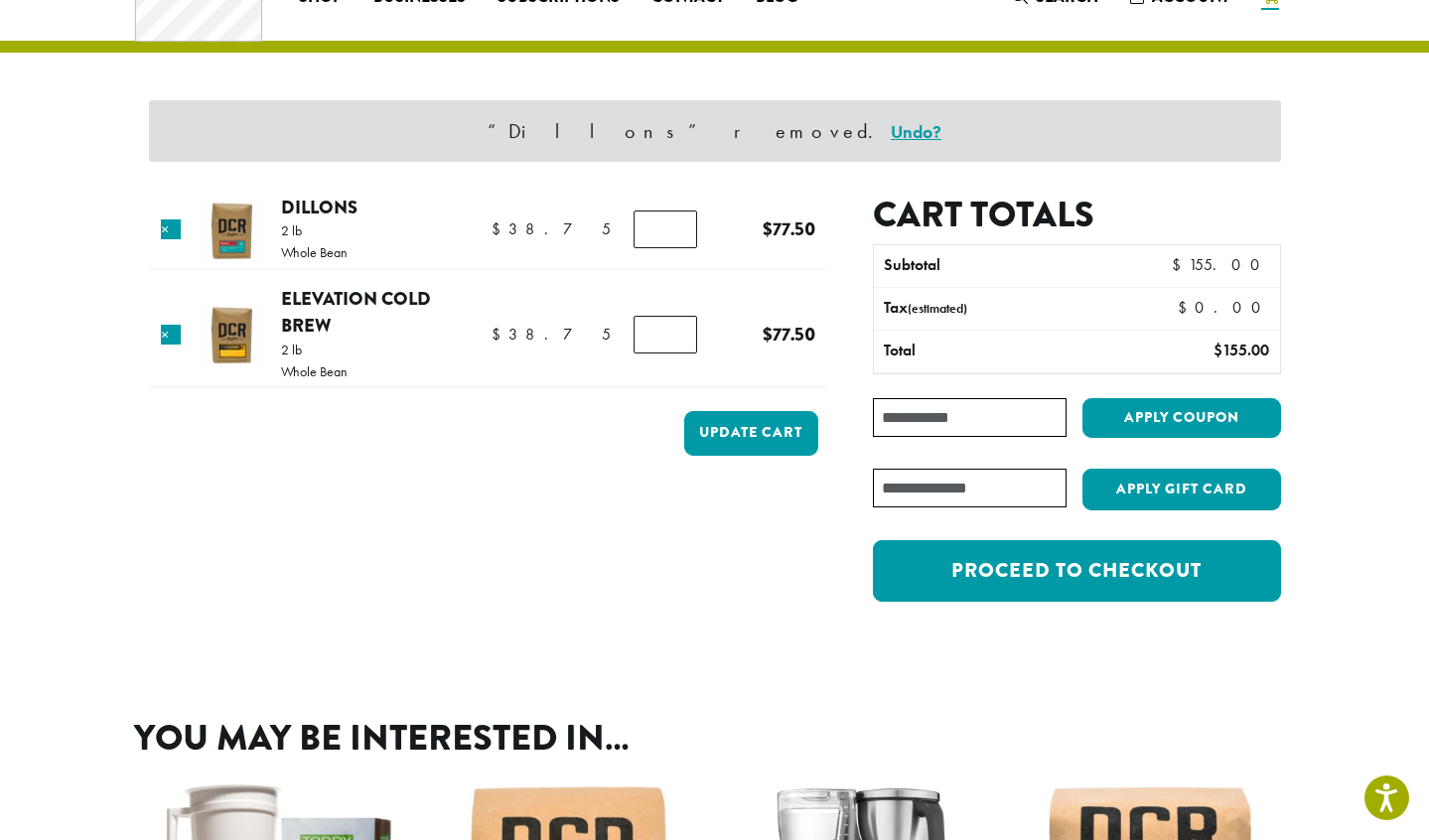 click on "*" at bounding box center (665, 229) 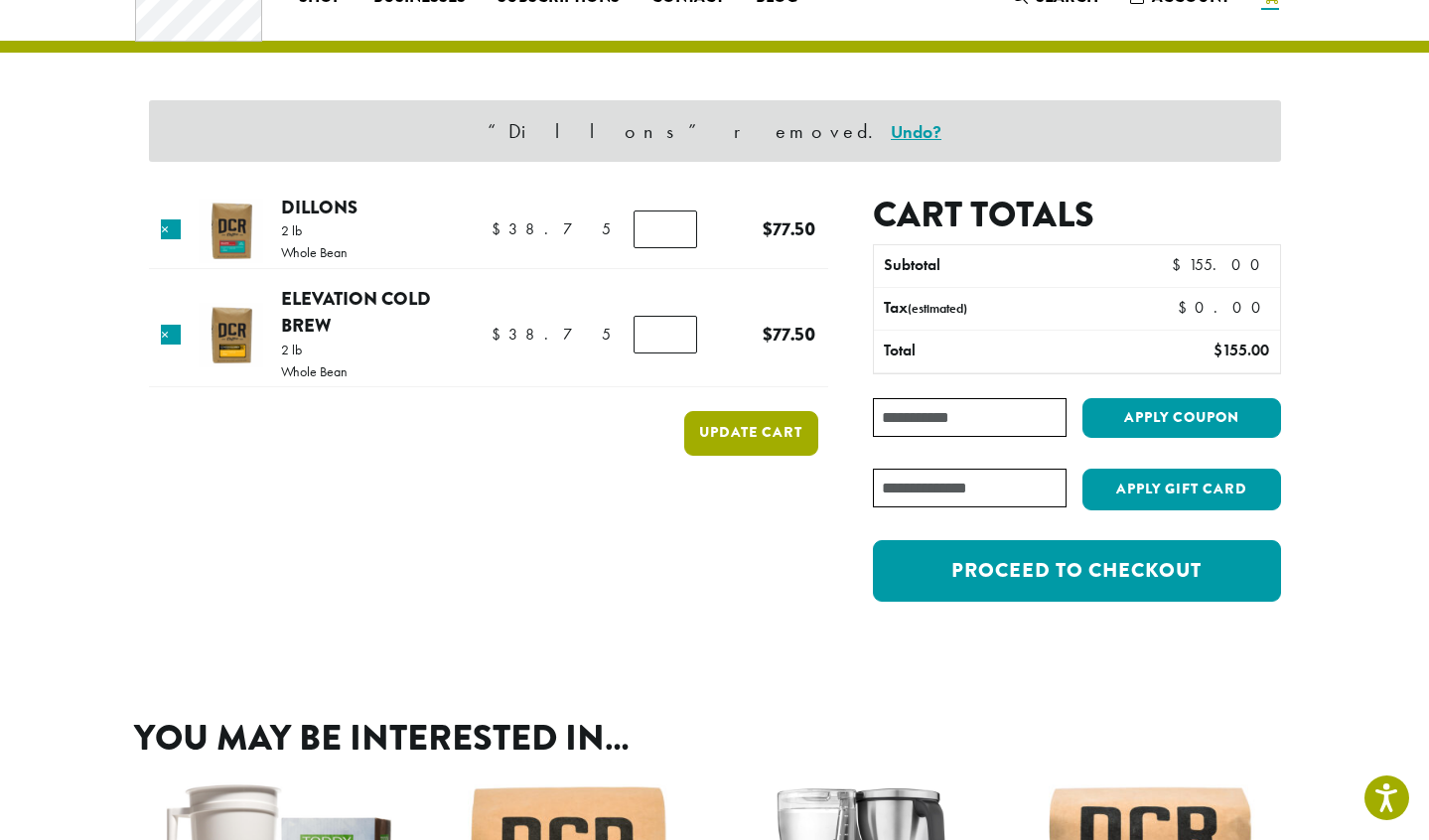 click on "Update cart" at bounding box center [751, 433] 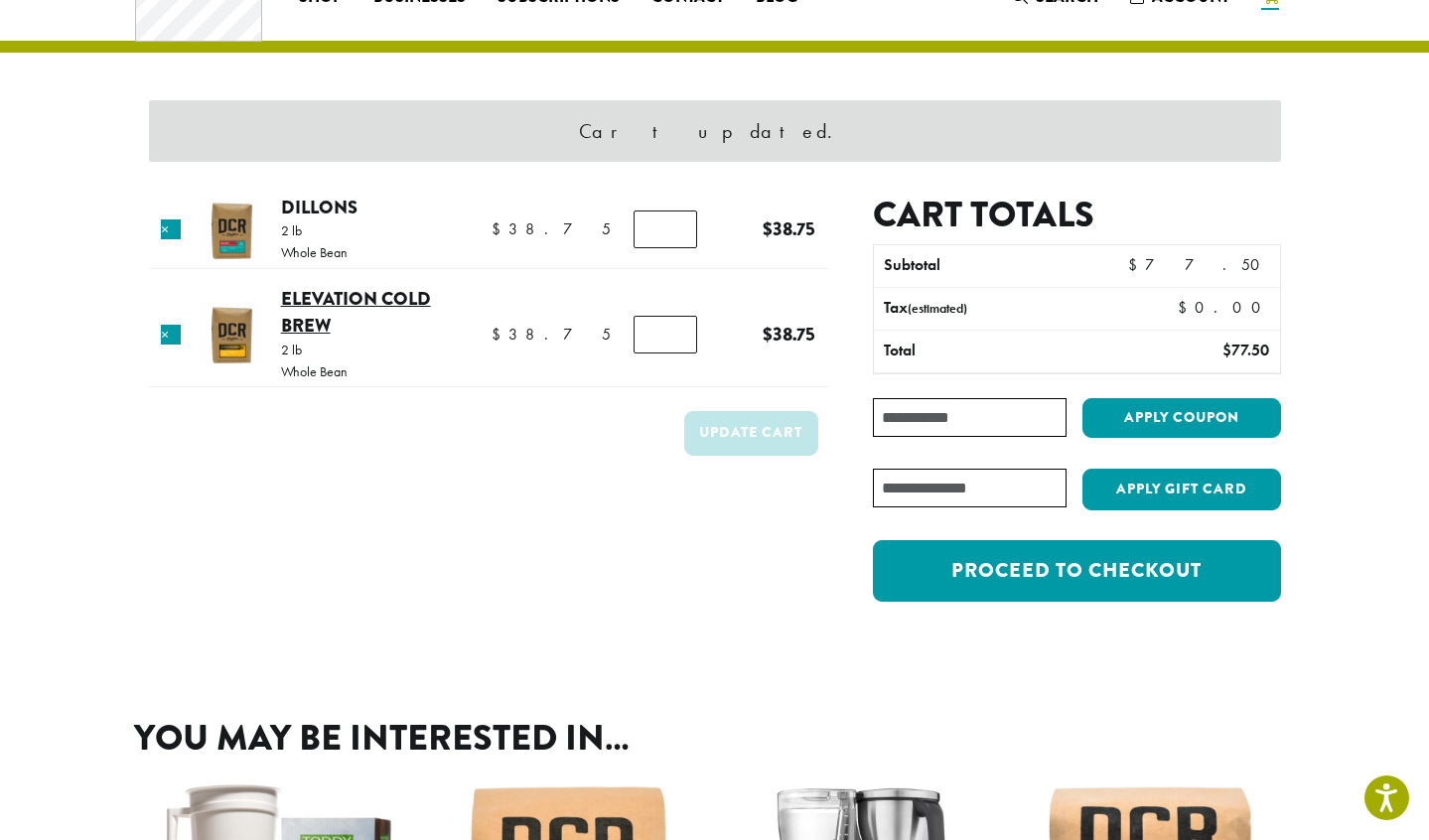 click on "Elevation Cold Brew" at bounding box center [356, 312] 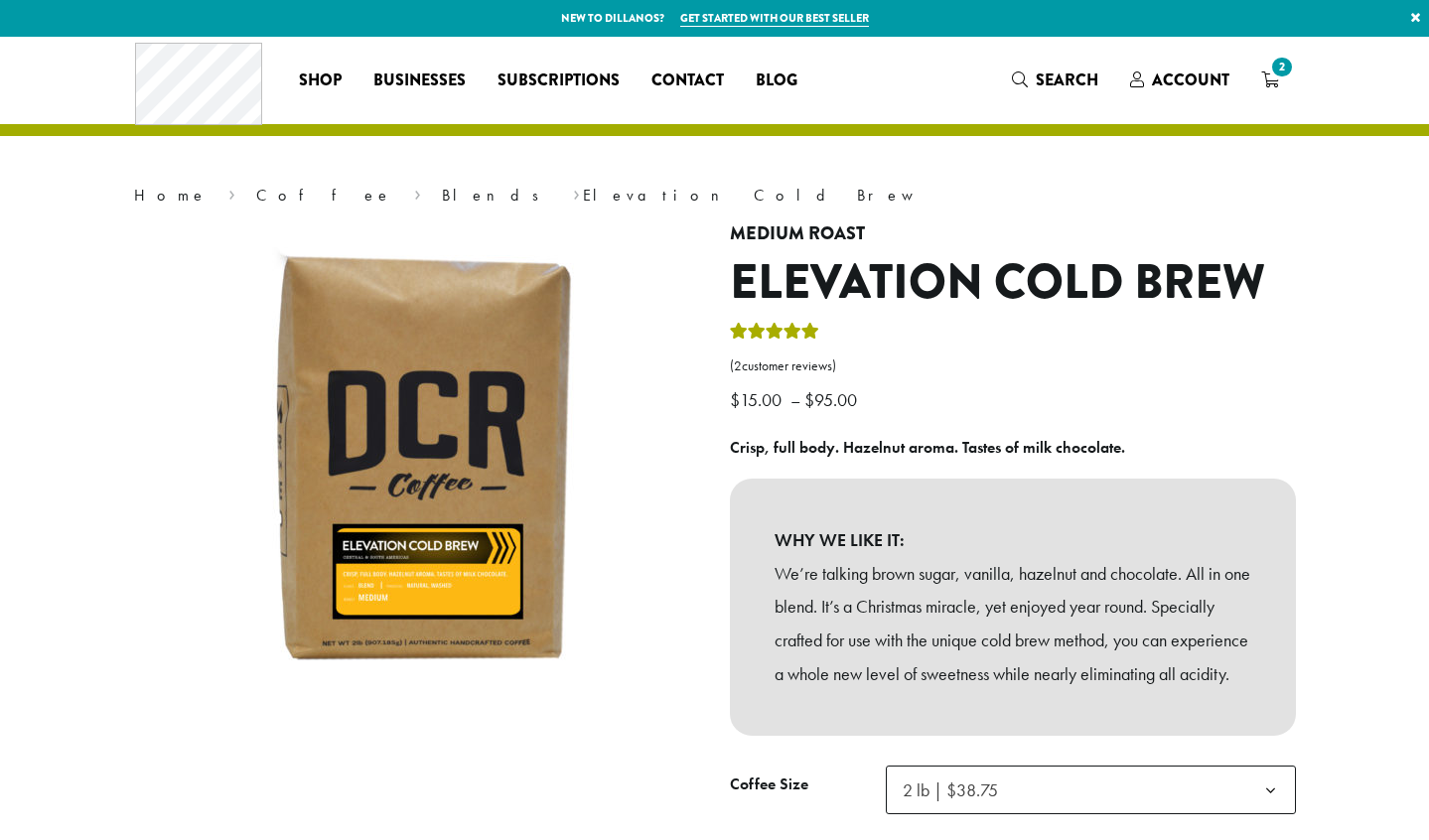 scroll, scrollTop: 0, scrollLeft: 0, axis: both 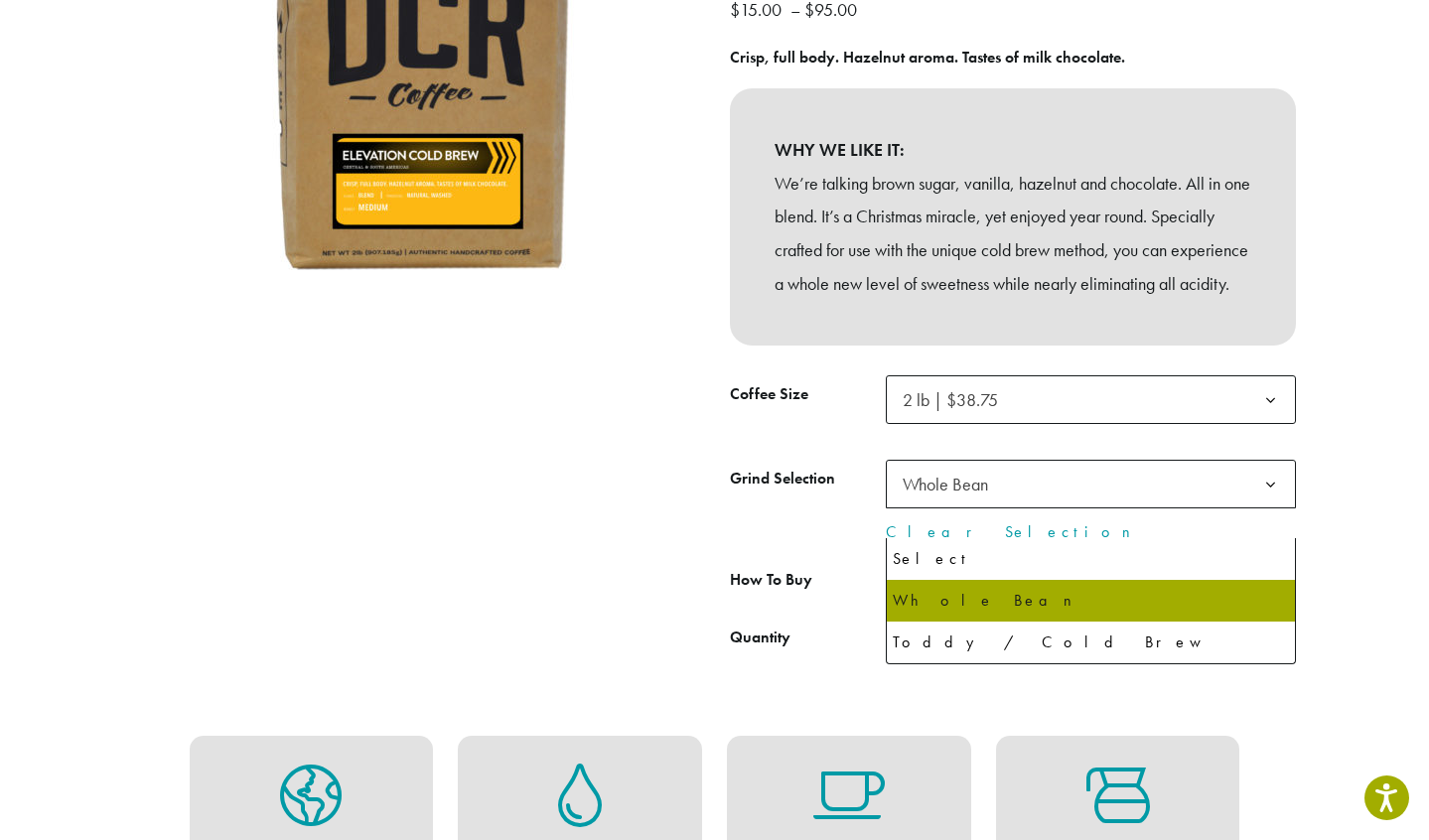 click on "Whole Bean" 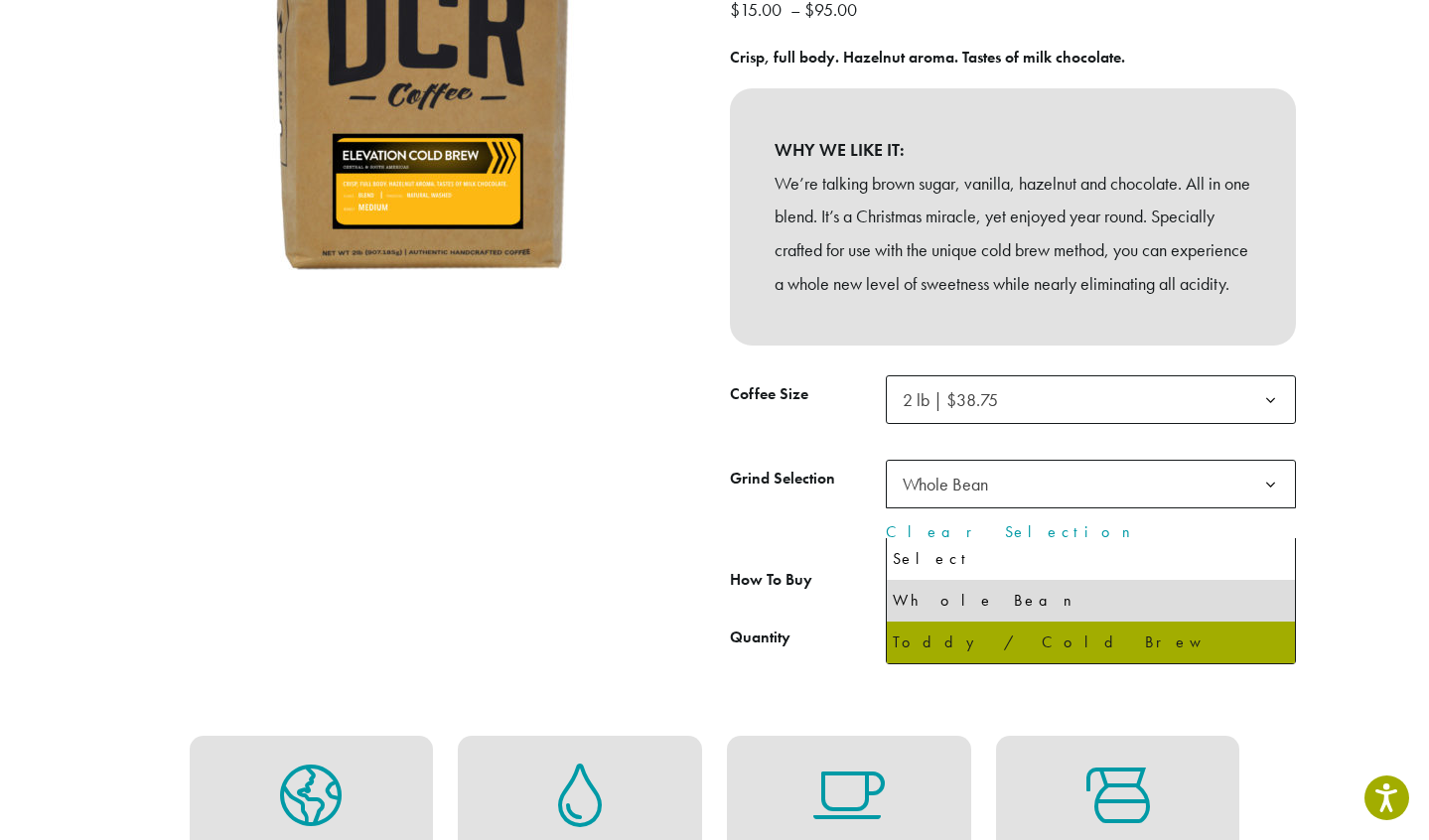 select on "**********" 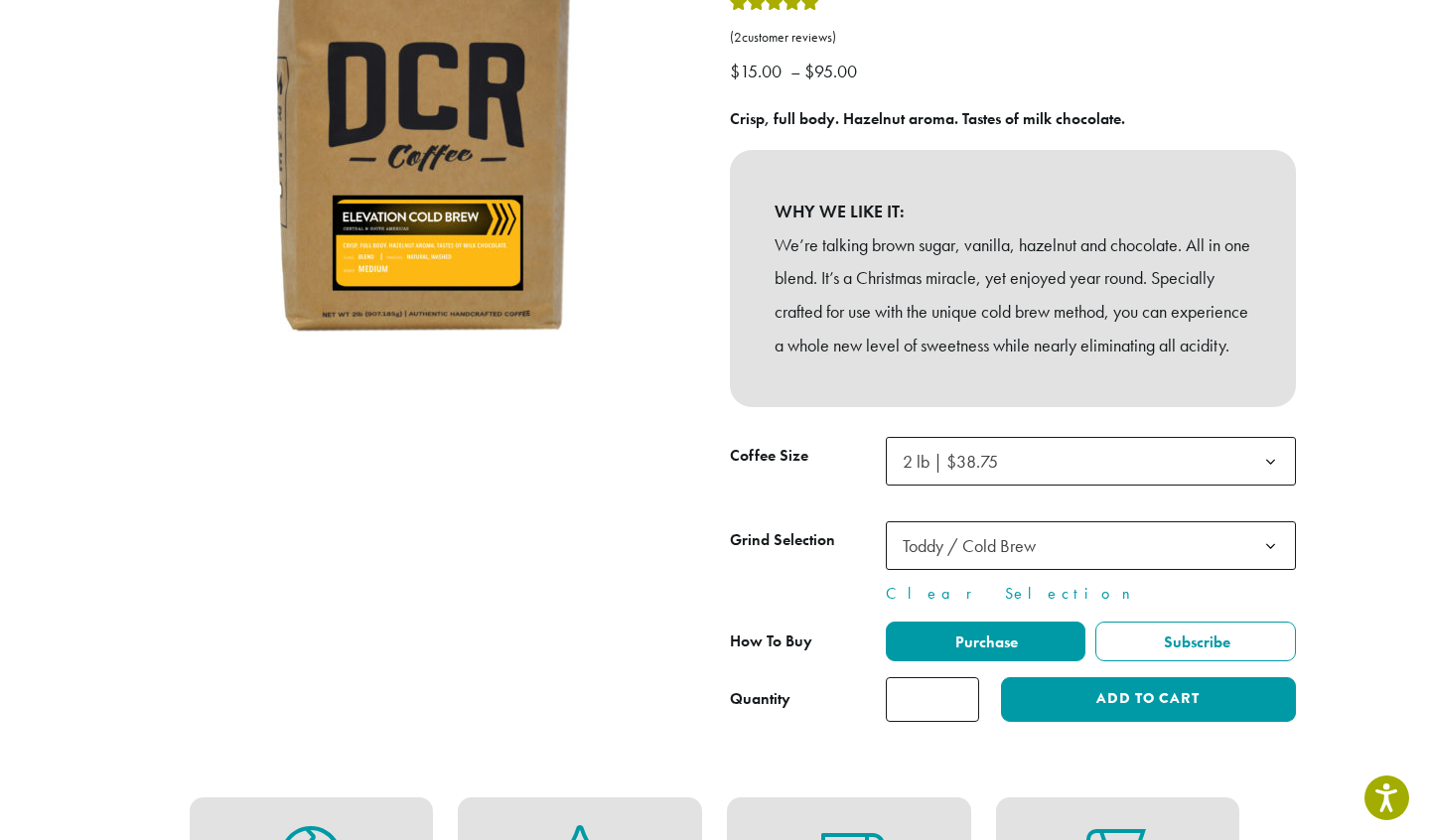 scroll, scrollTop: 325, scrollLeft: 0, axis: vertical 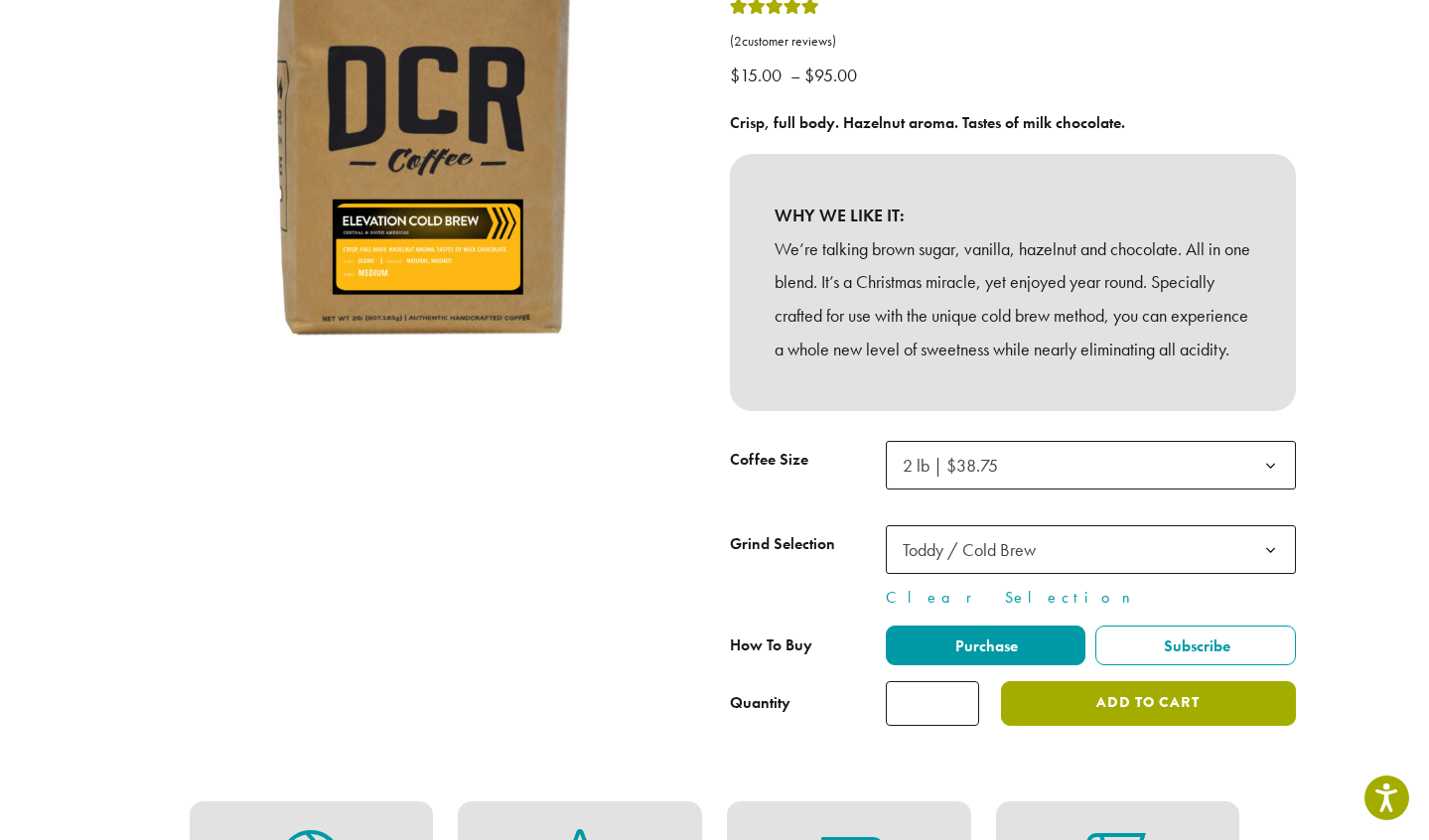 click on "Add to cart" 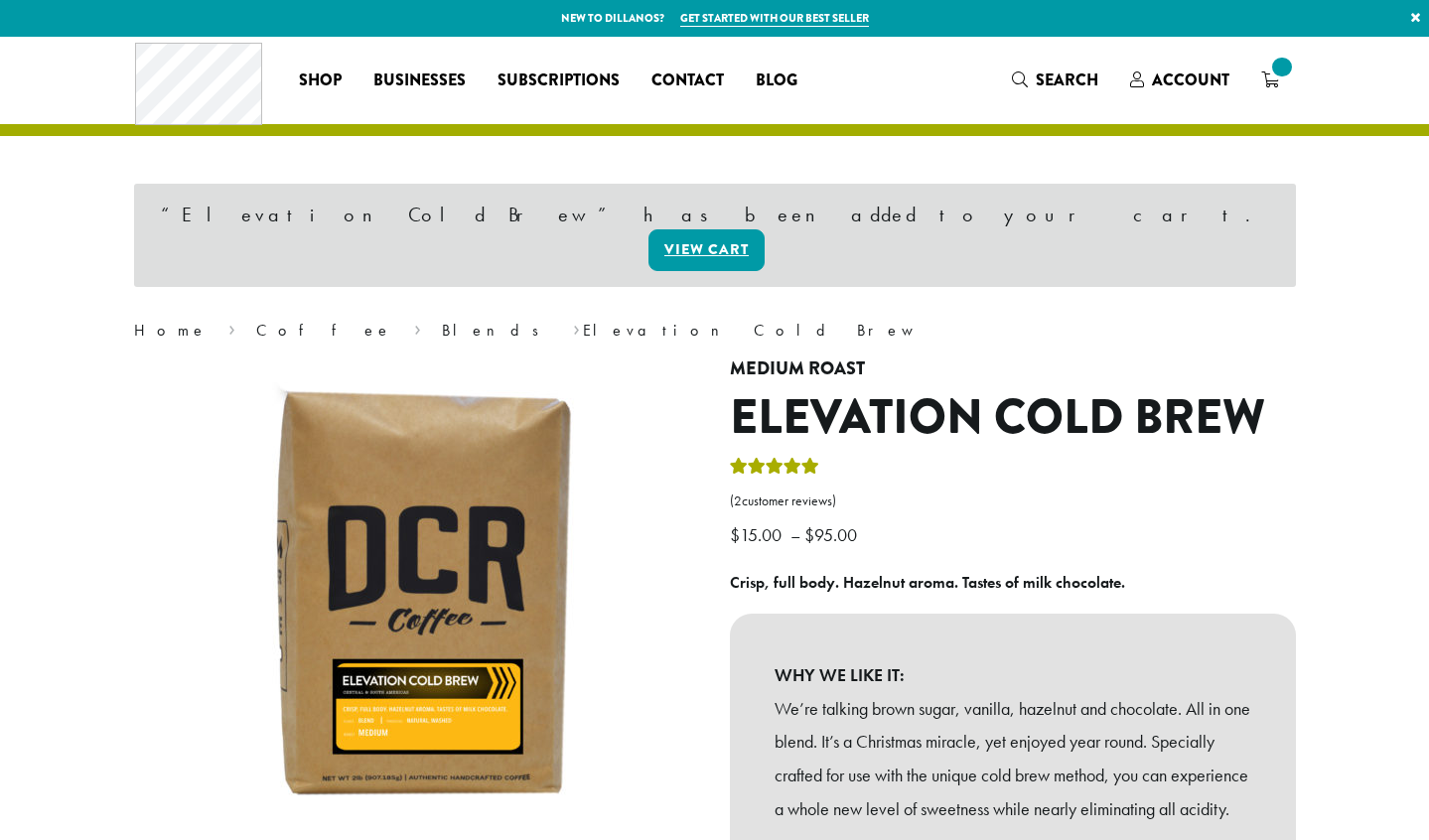 scroll, scrollTop: 0, scrollLeft: 0, axis: both 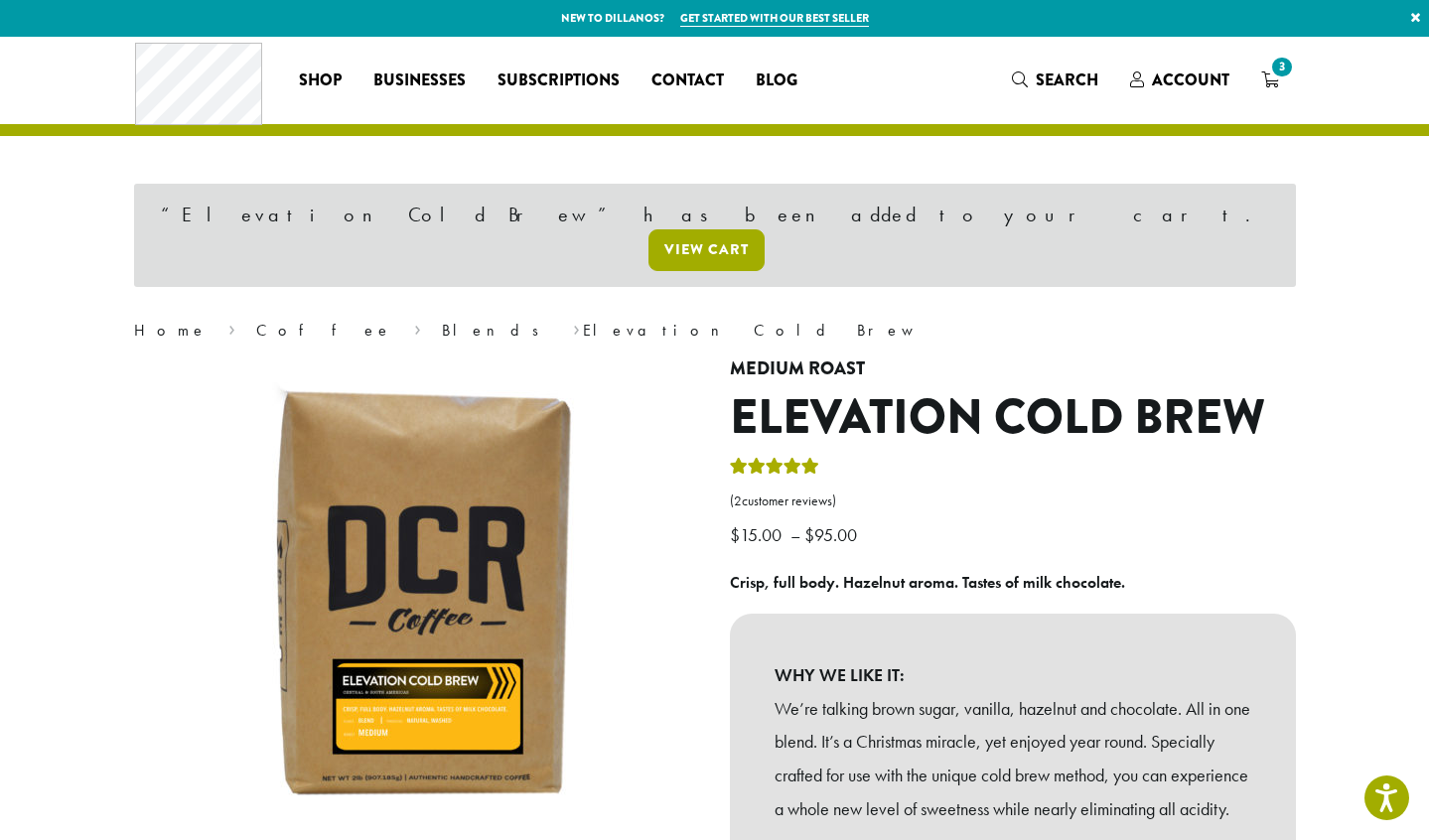 click on "View cart" at bounding box center (706, 250) 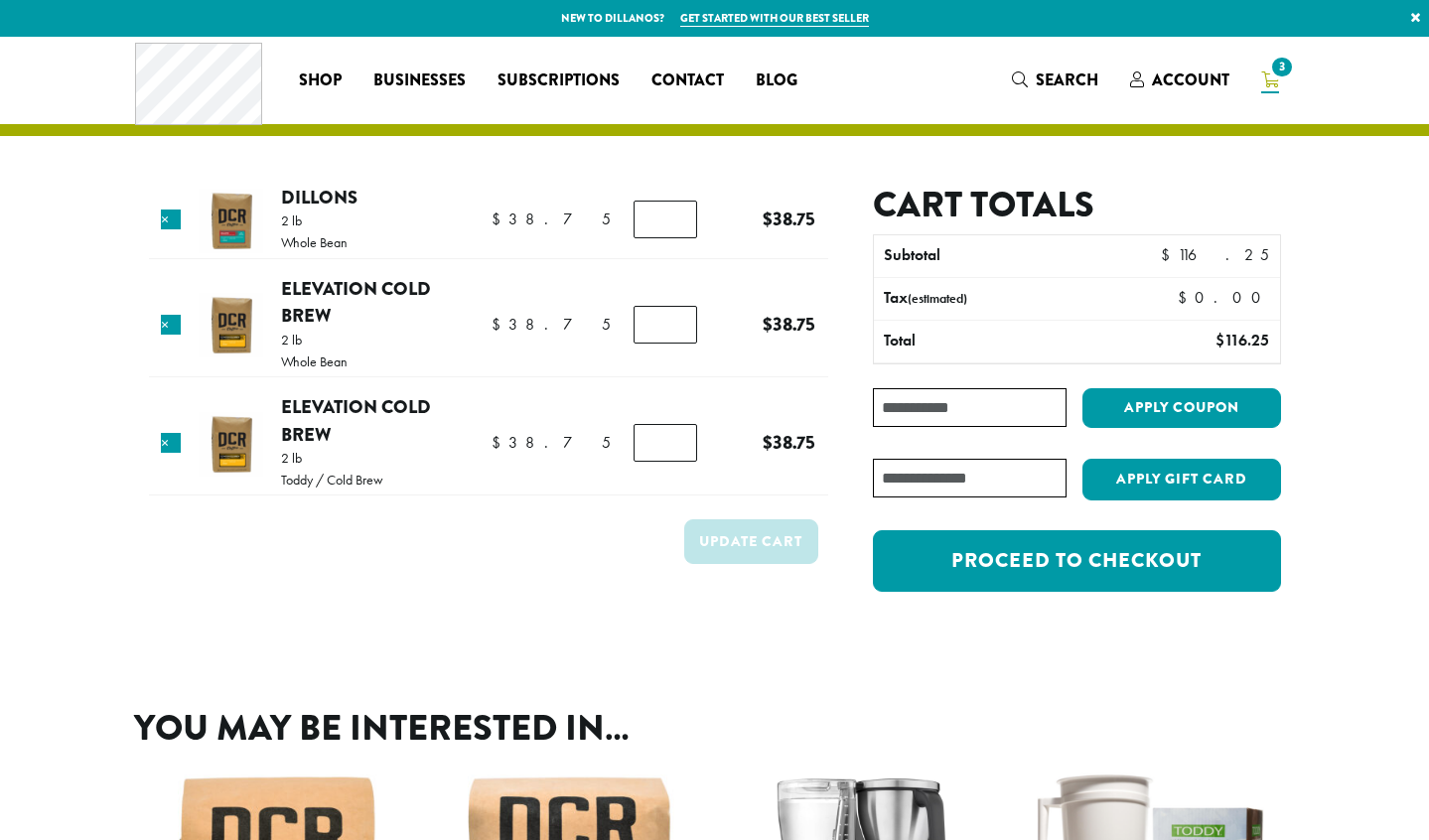 scroll, scrollTop: 0, scrollLeft: 0, axis: both 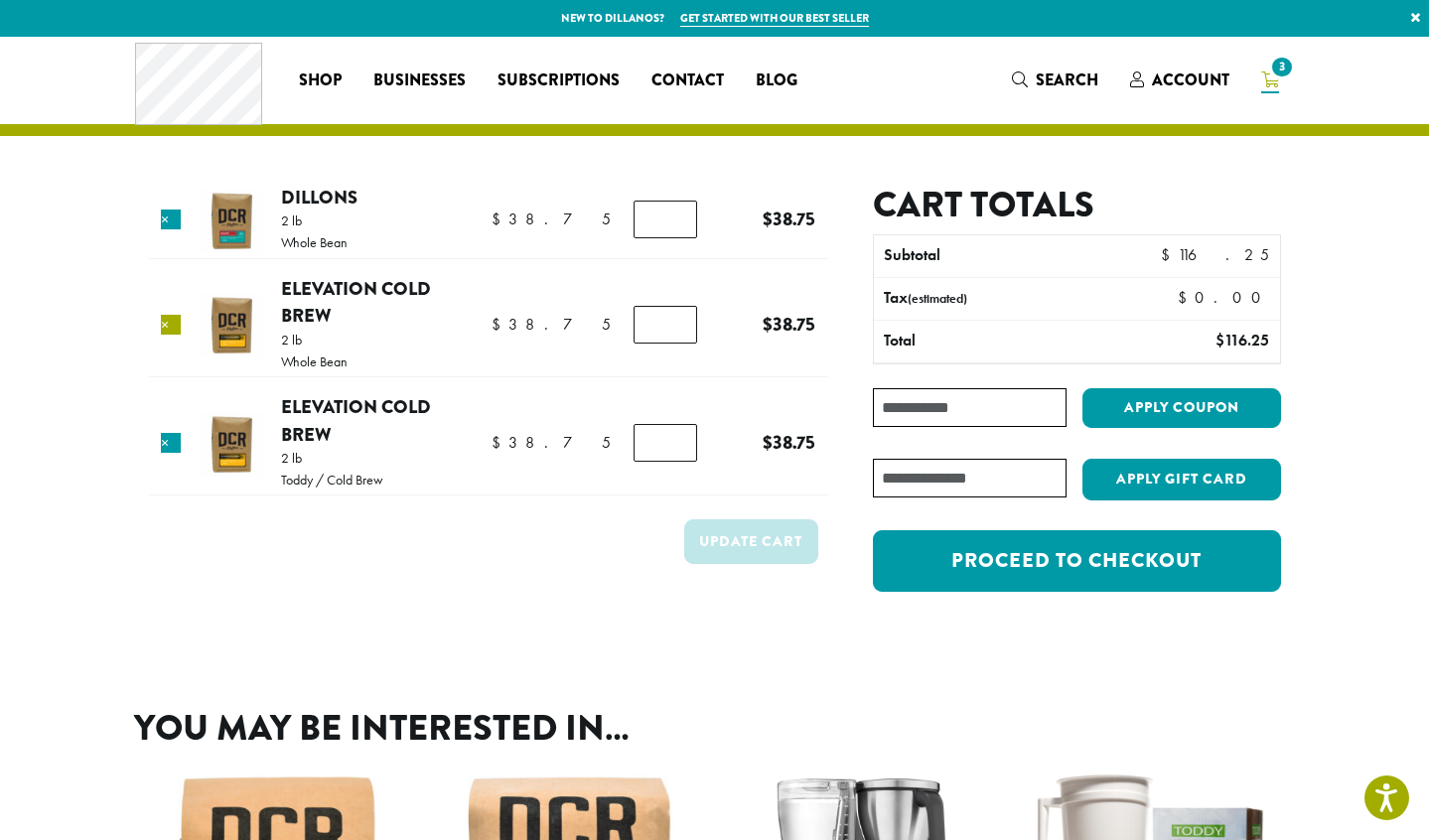 click on "×" at bounding box center [171, 325] 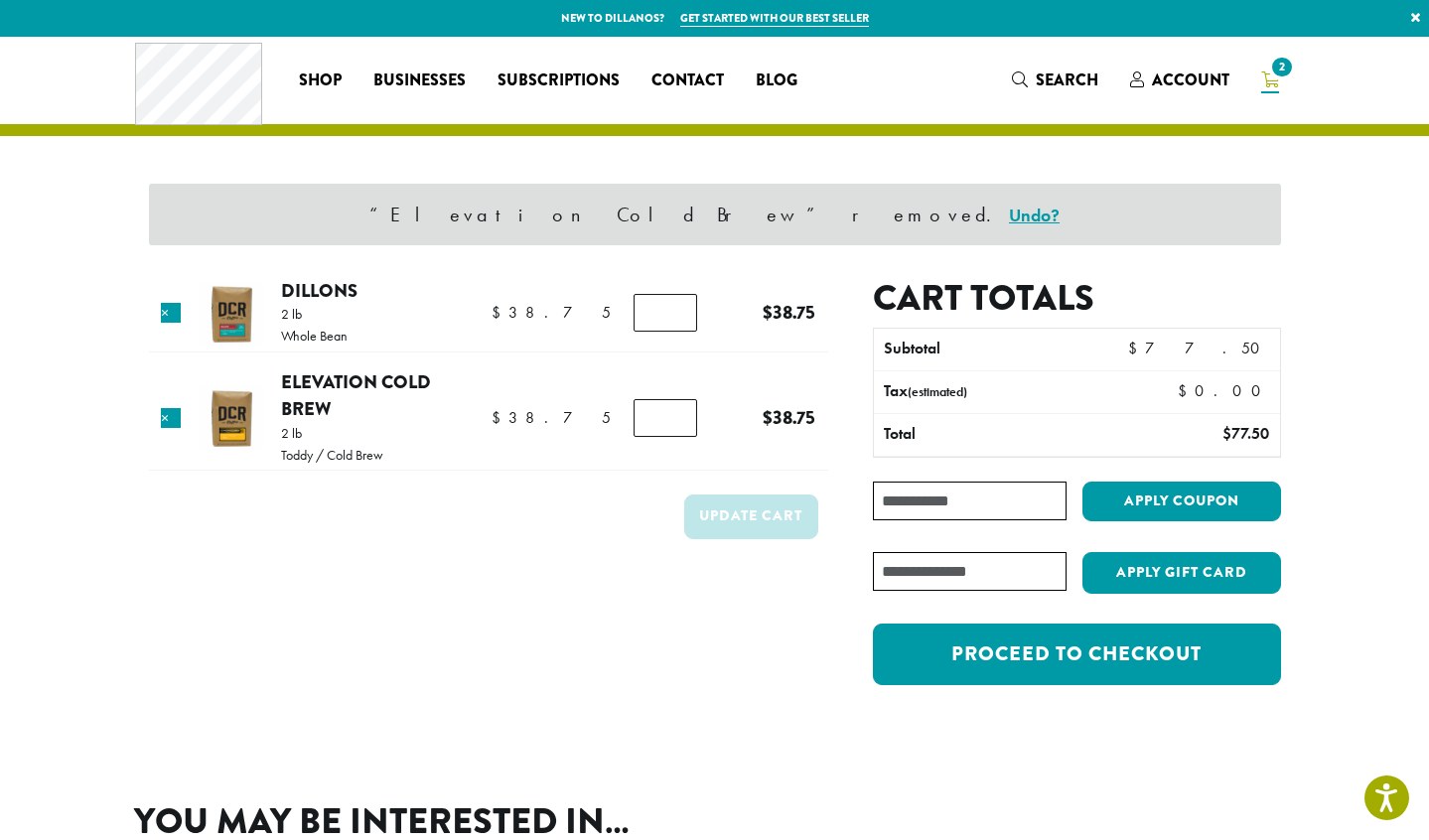 click on "Coupon:" at bounding box center [969, 500] 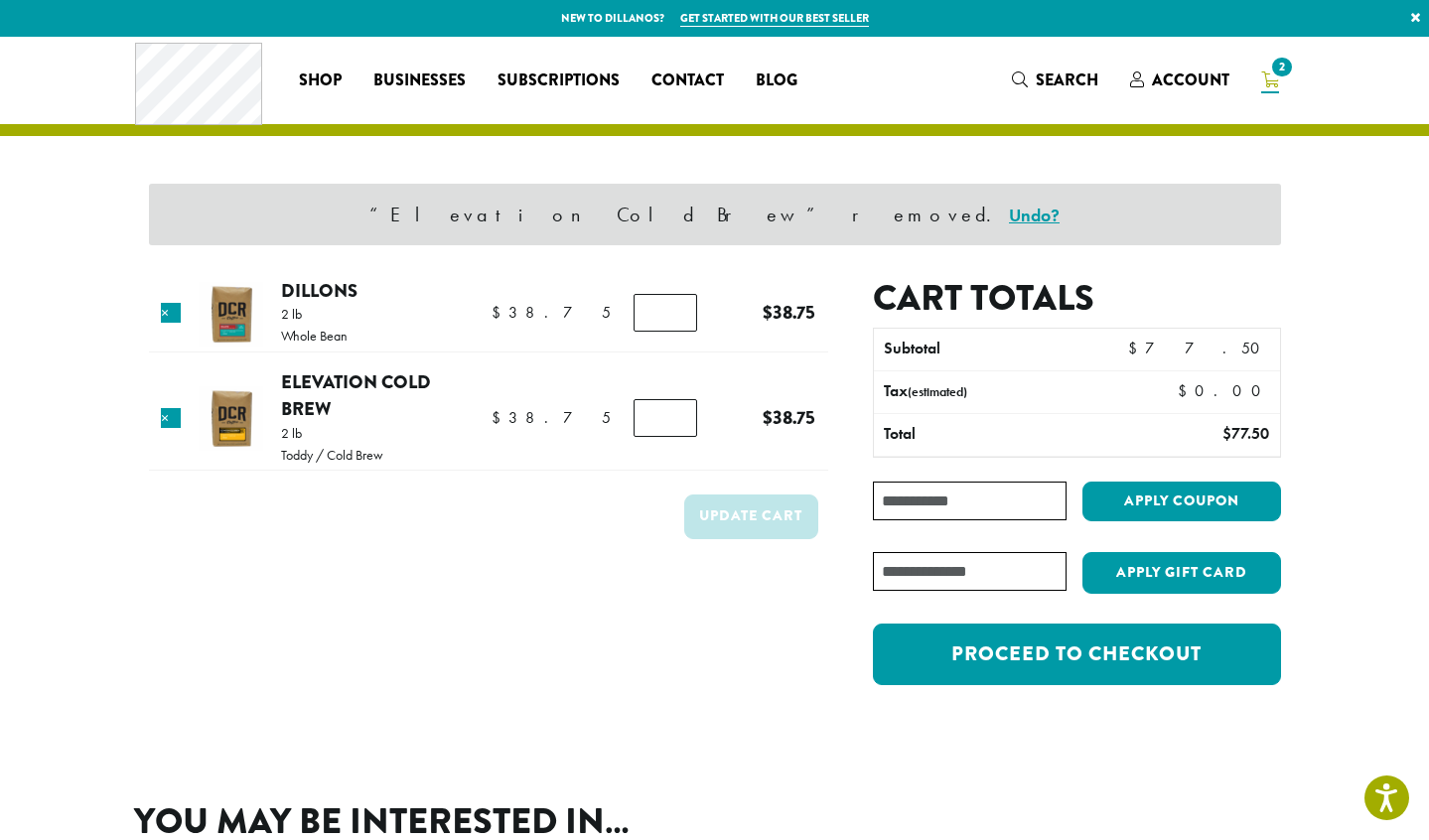 paste on "******" 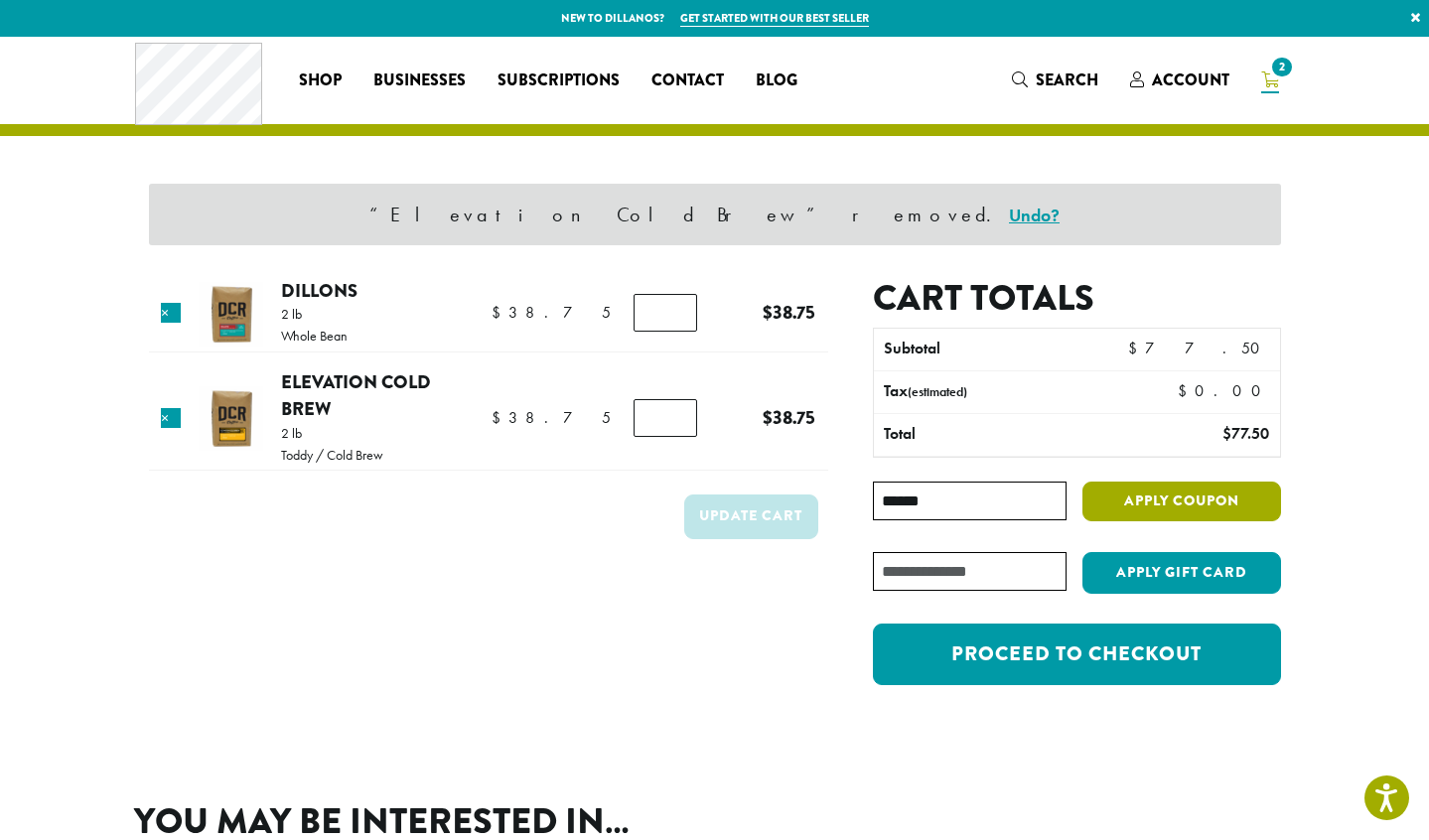 type on "******" 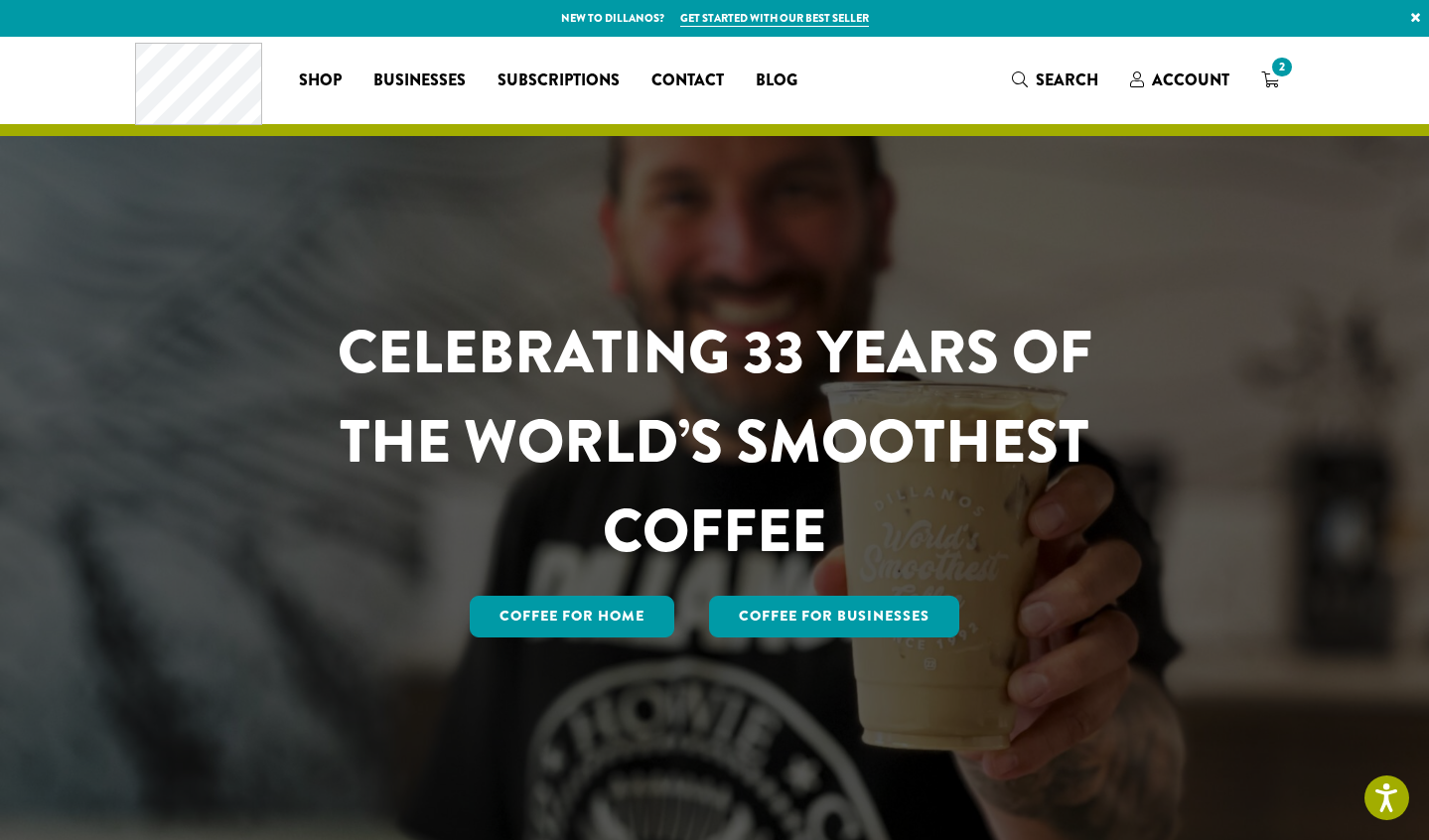 scroll, scrollTop: 0, scrollLeft: 0, axis: both 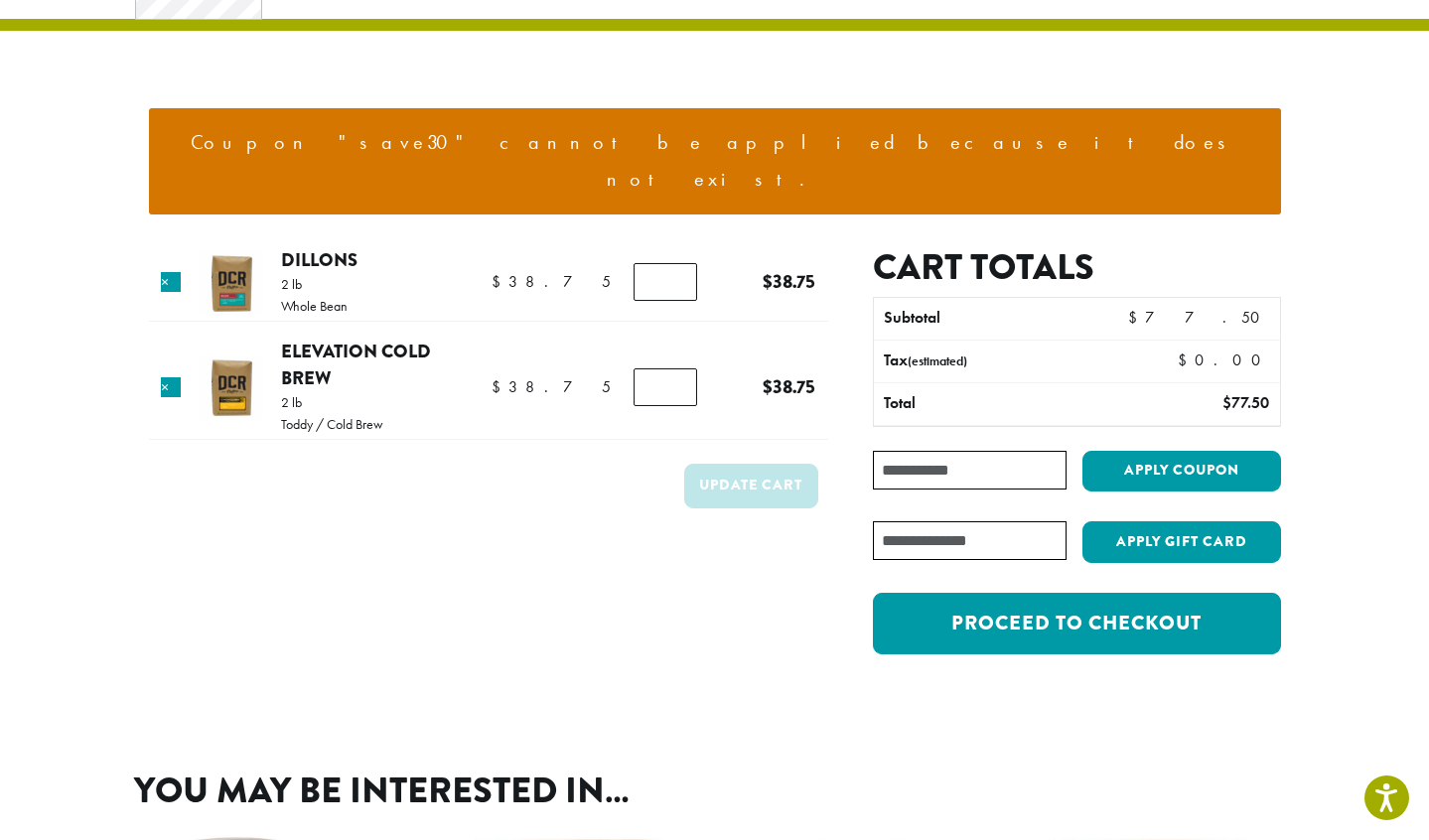 click on "Coupon:" at bounding box center [969, 470] 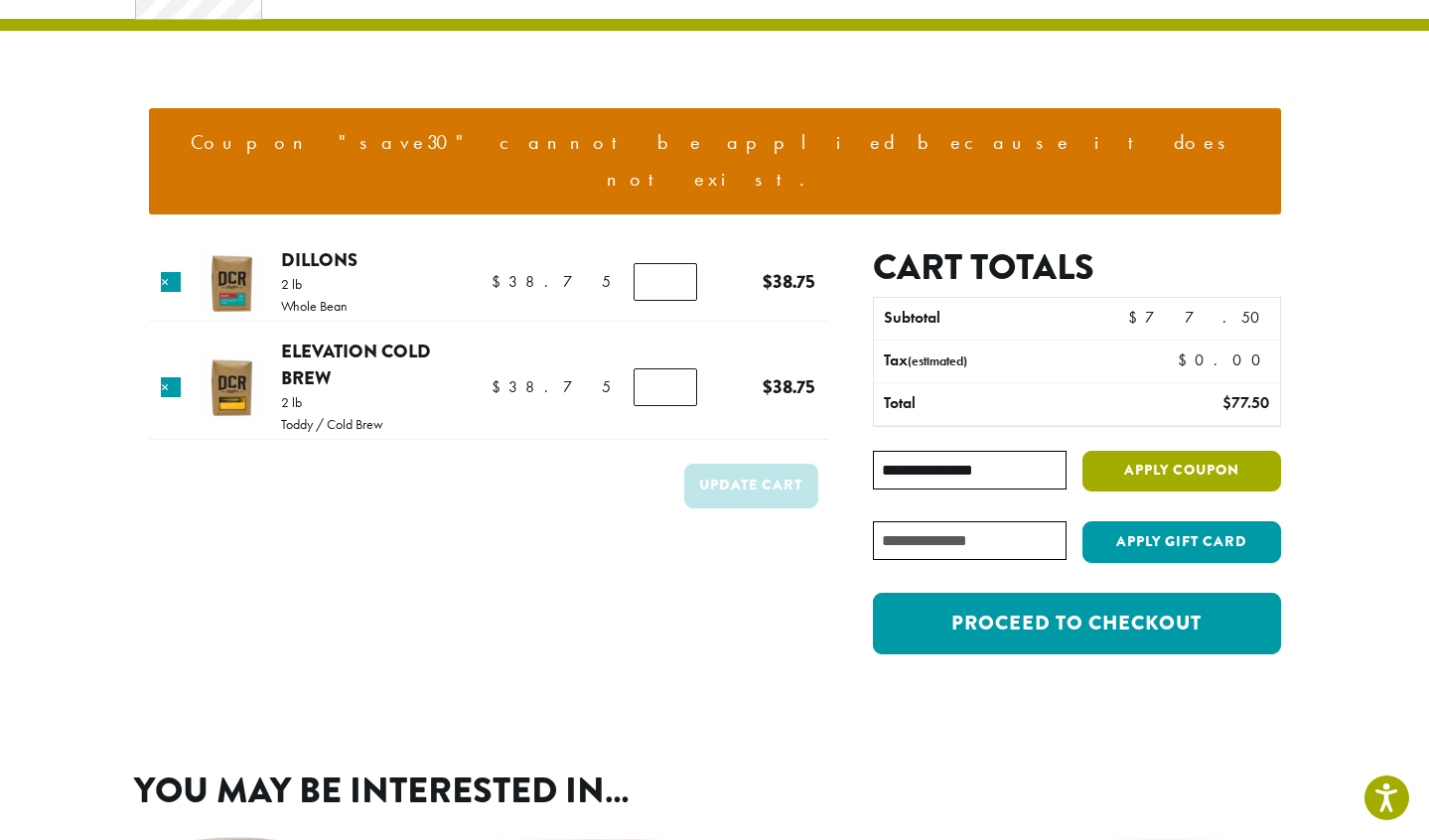 type on "**********" 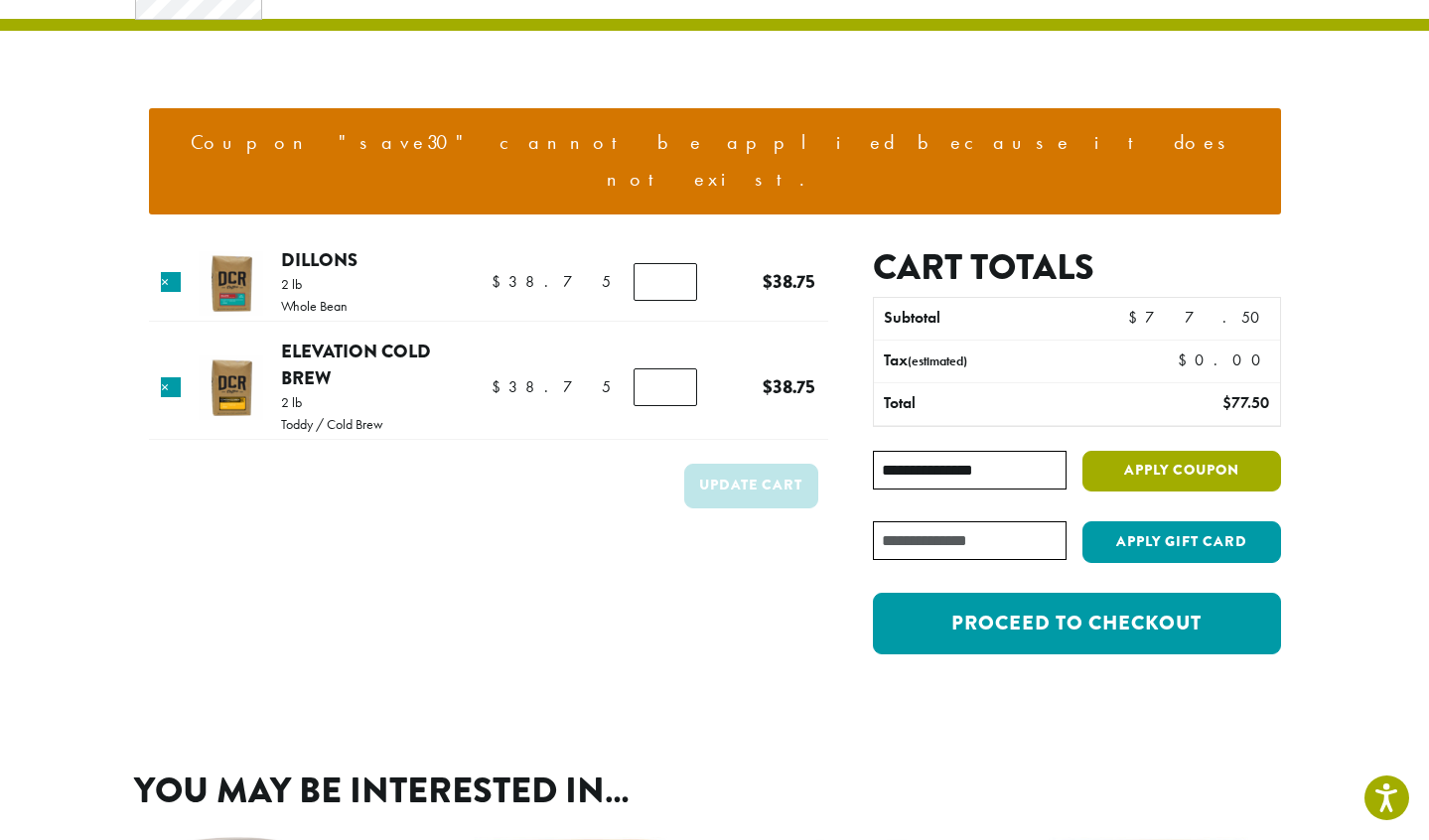 click on "Apply coupon" at bounding box center [1182, 471] 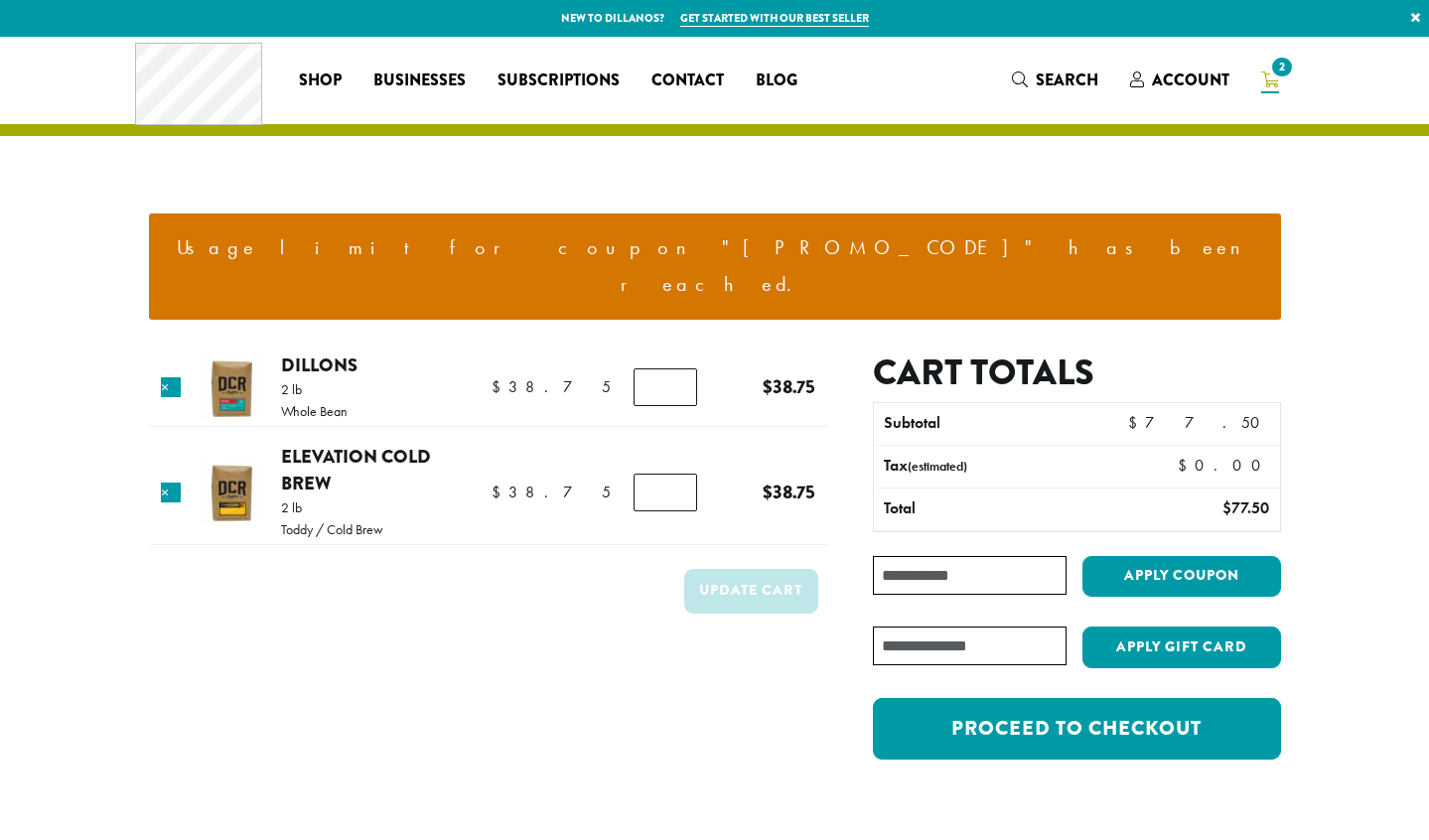 scroll, scrollTop: 0, scrollLeft: 0, axis: both 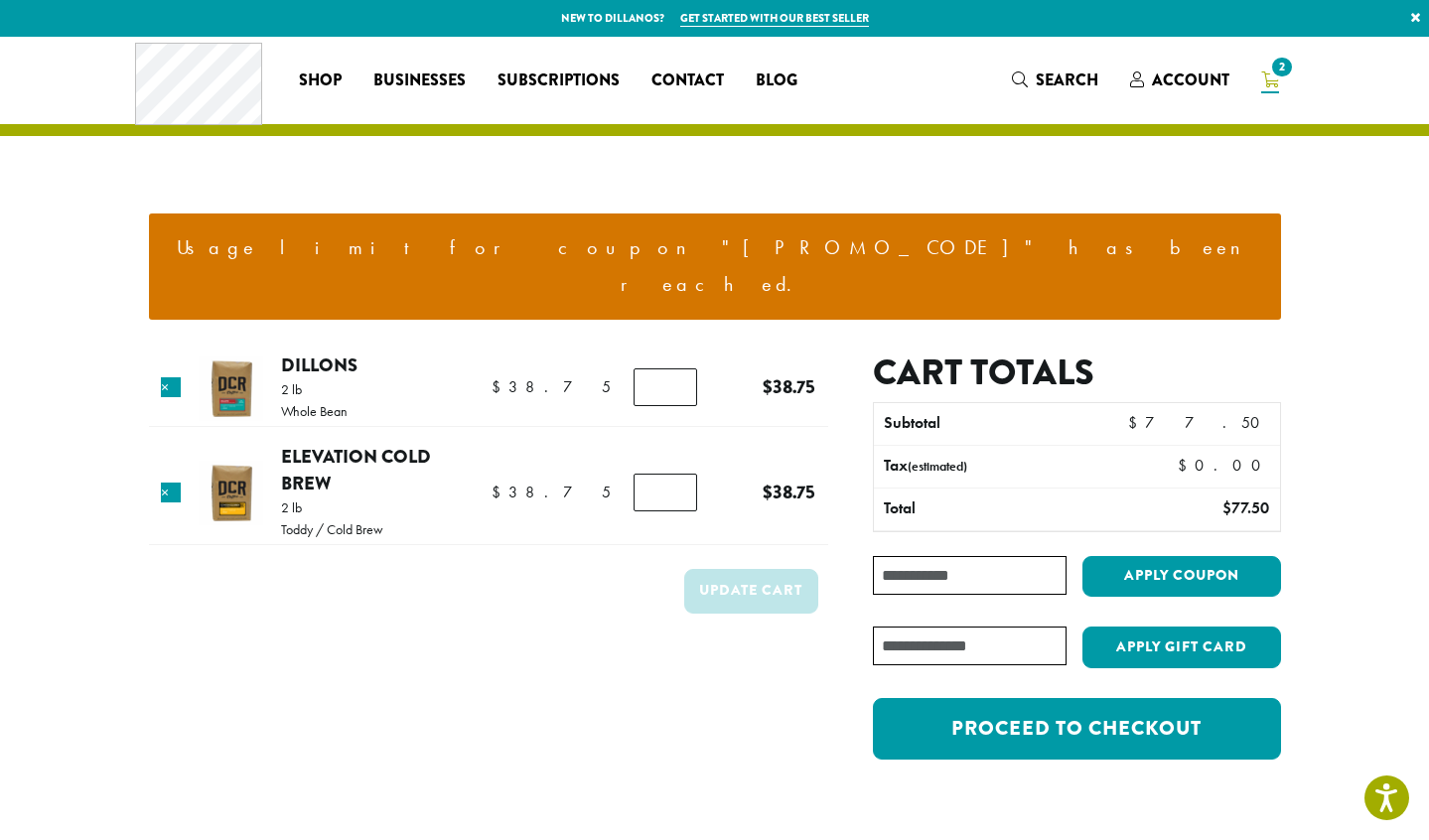 click on "Coupon:" at bounding box center [969, 575] 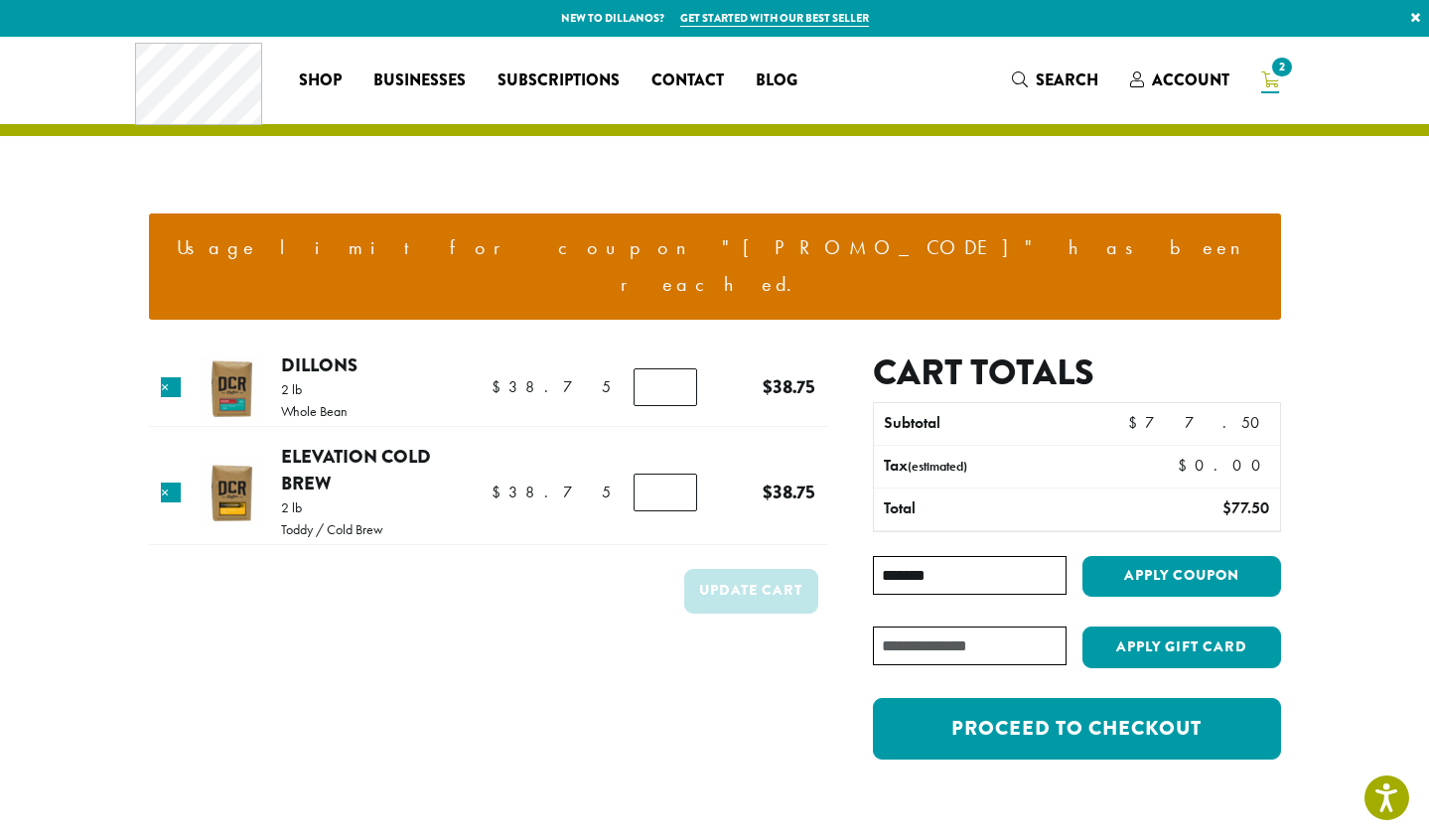 type on "*******" 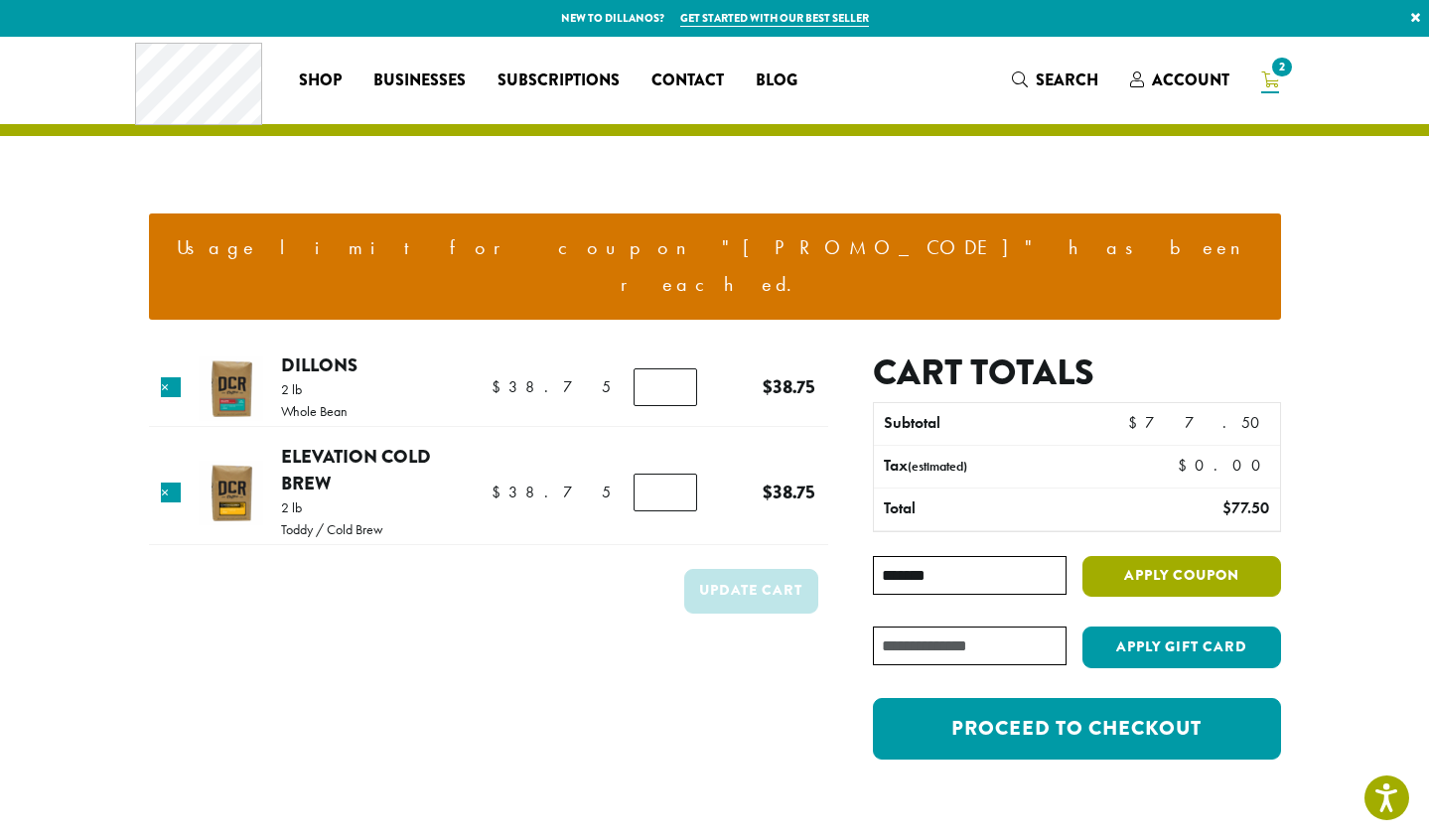 click on "Apply coupon" at bounding box center (1182, 576) 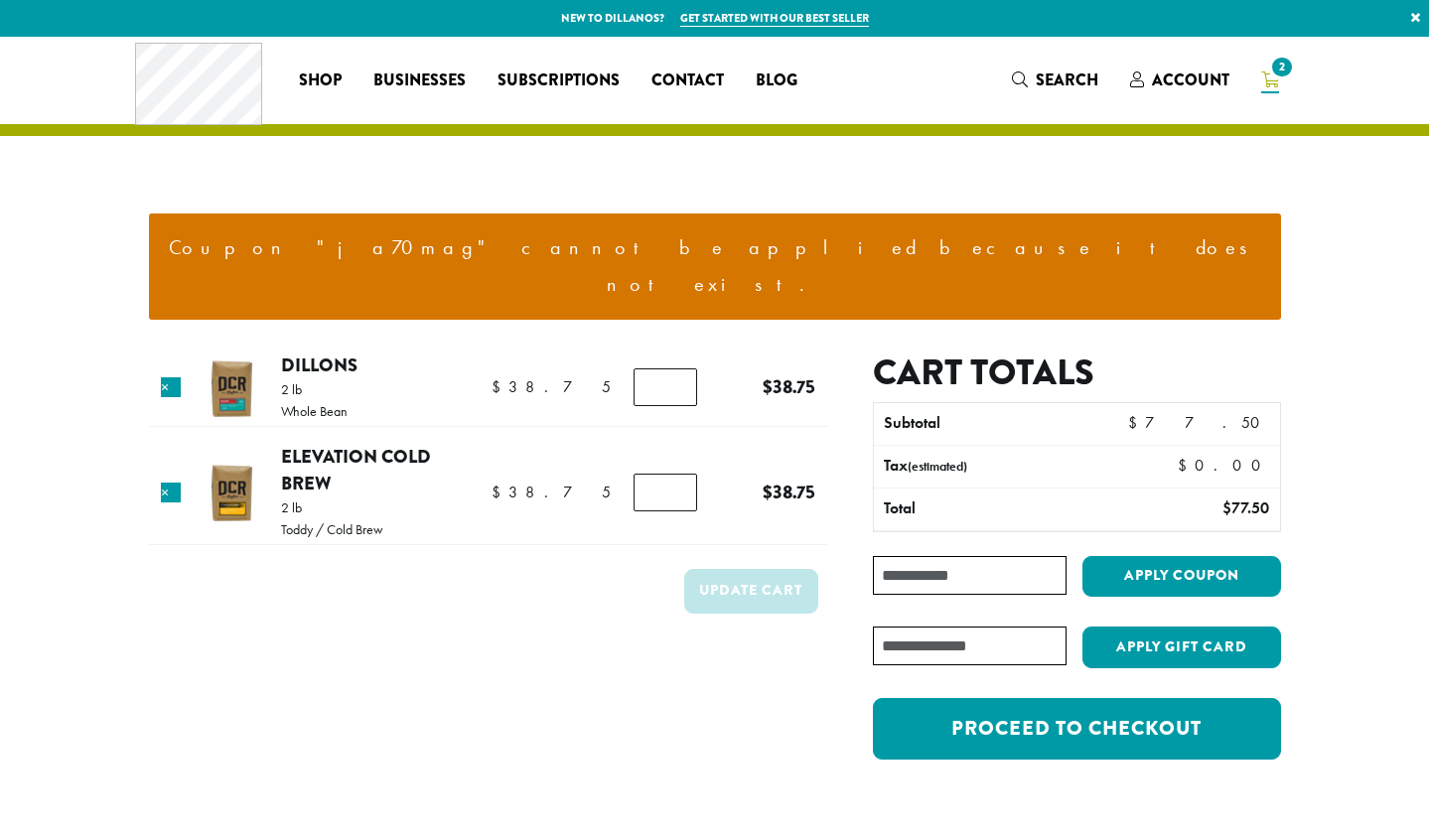 scroll, scrollTop: 0, scrollLeft: 0, axis: both 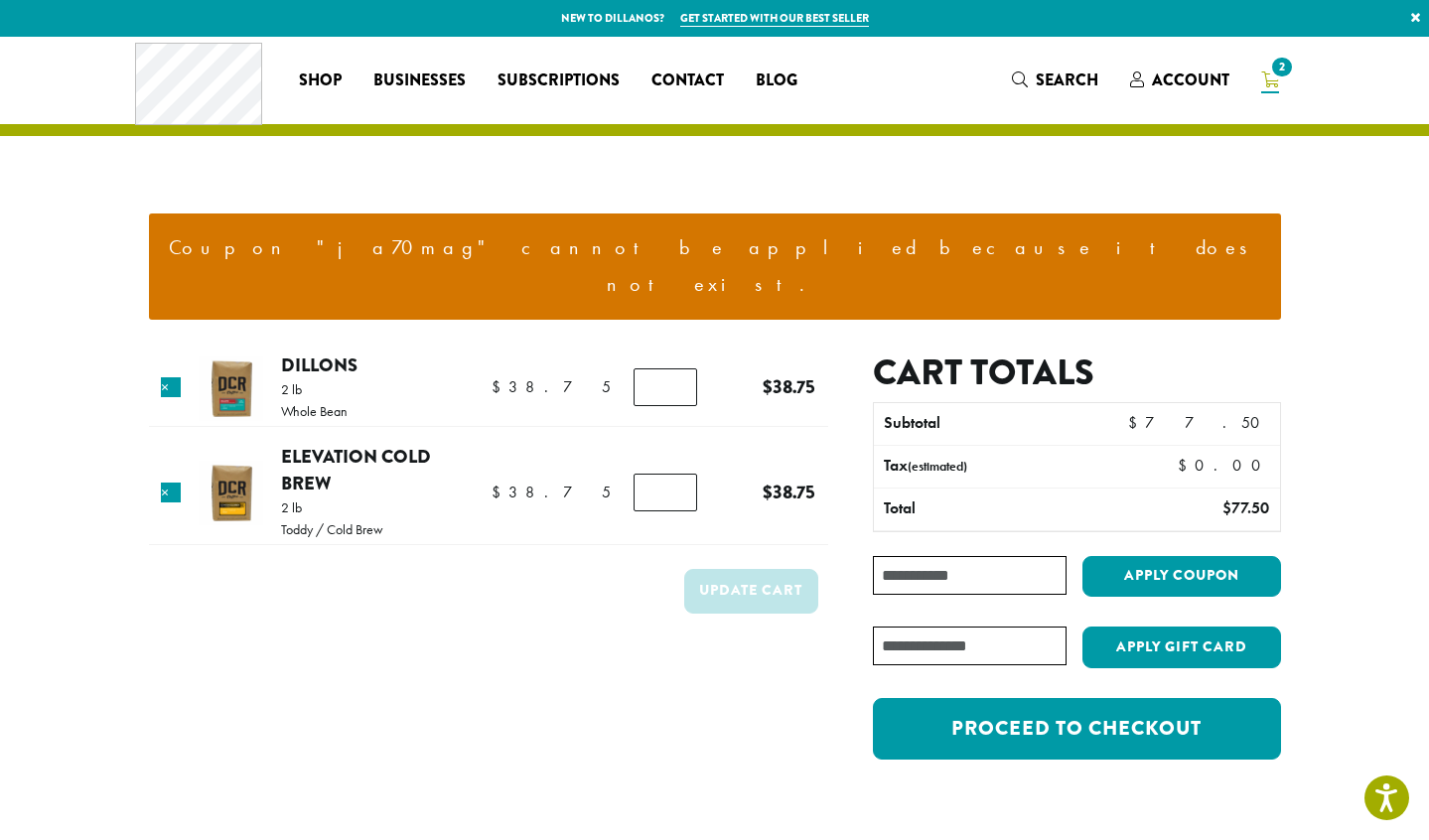 click on "Coupon:" at bounding box center [969, 575] 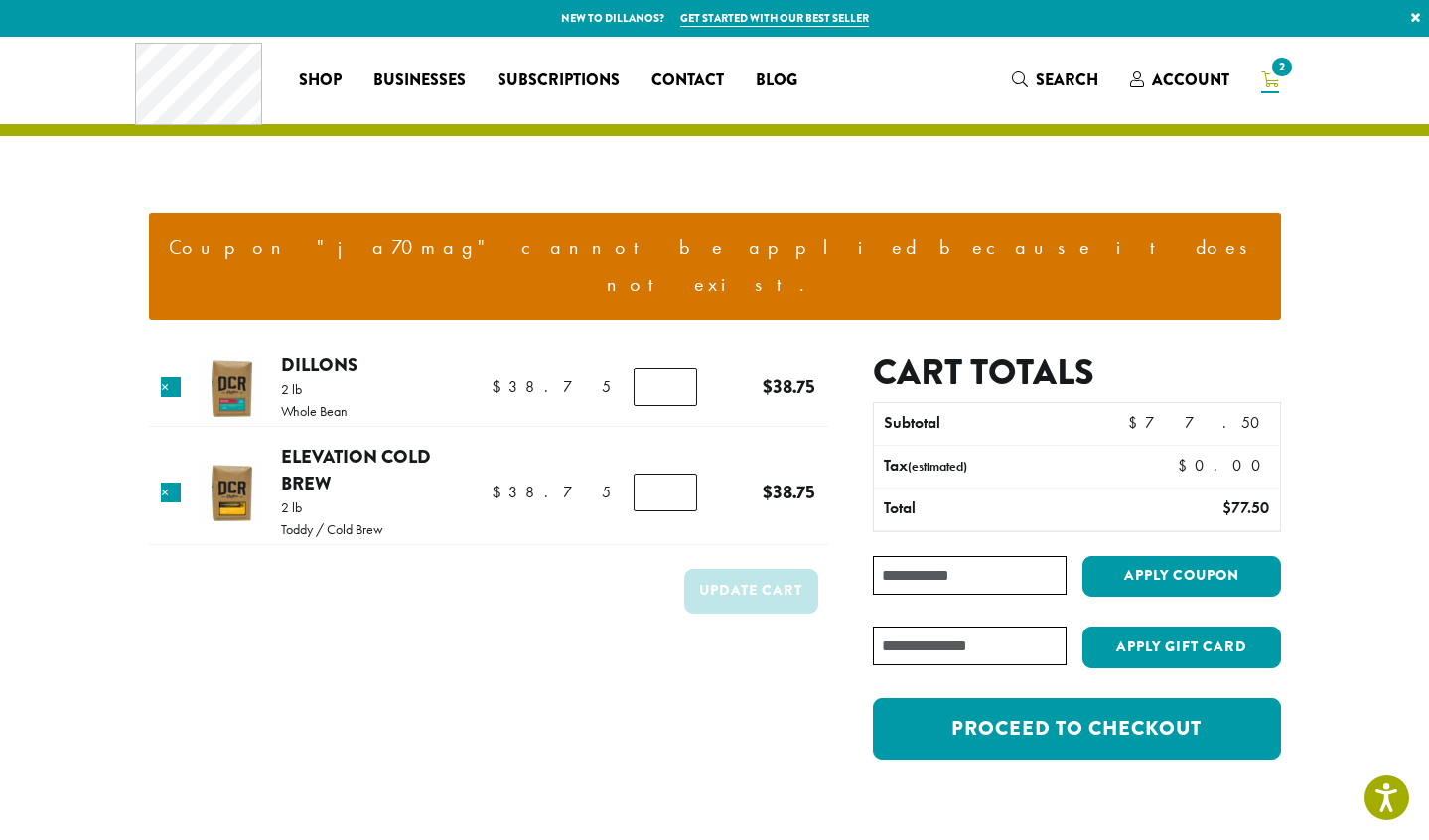 paste on "********" 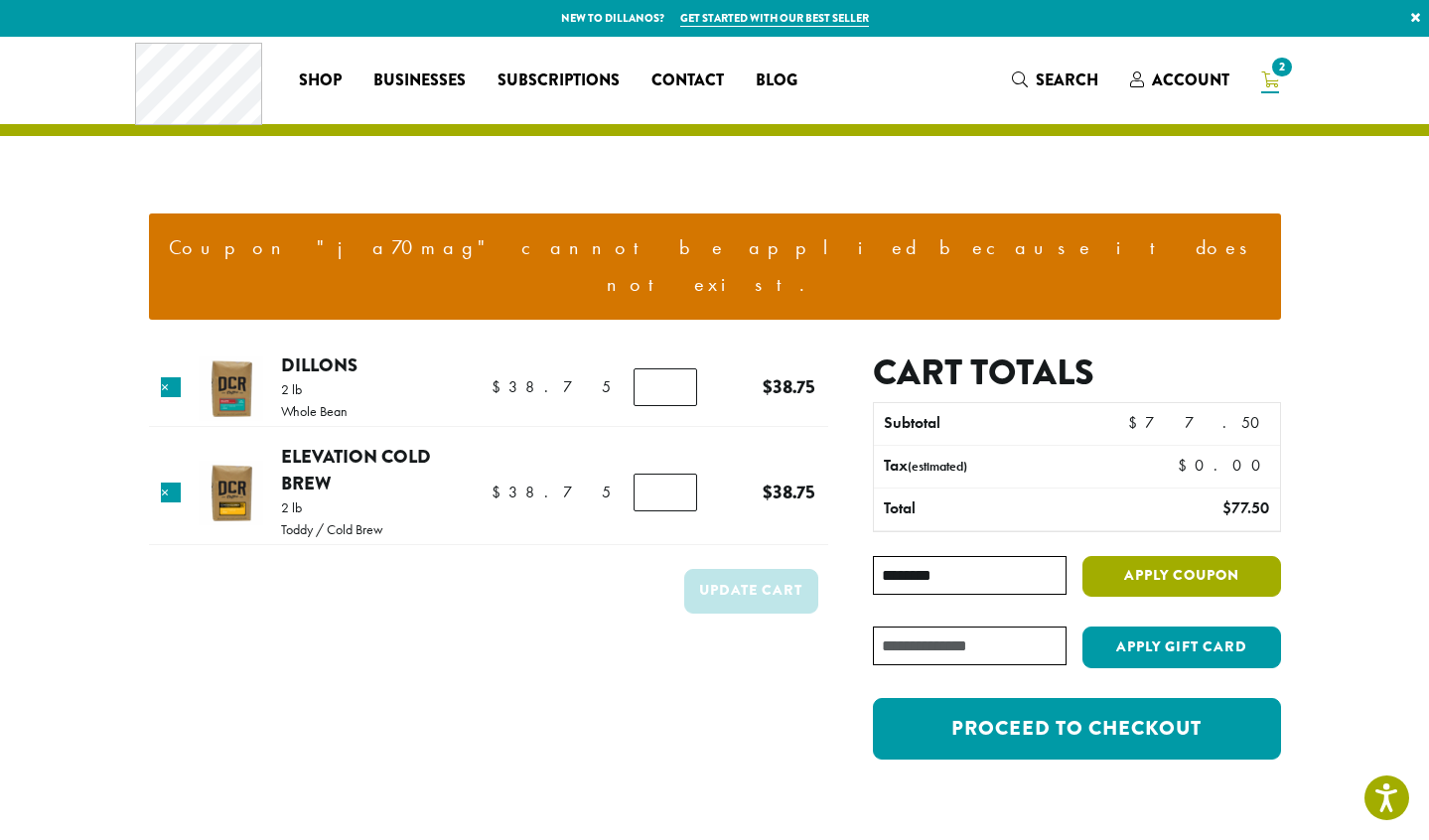 type on "********" 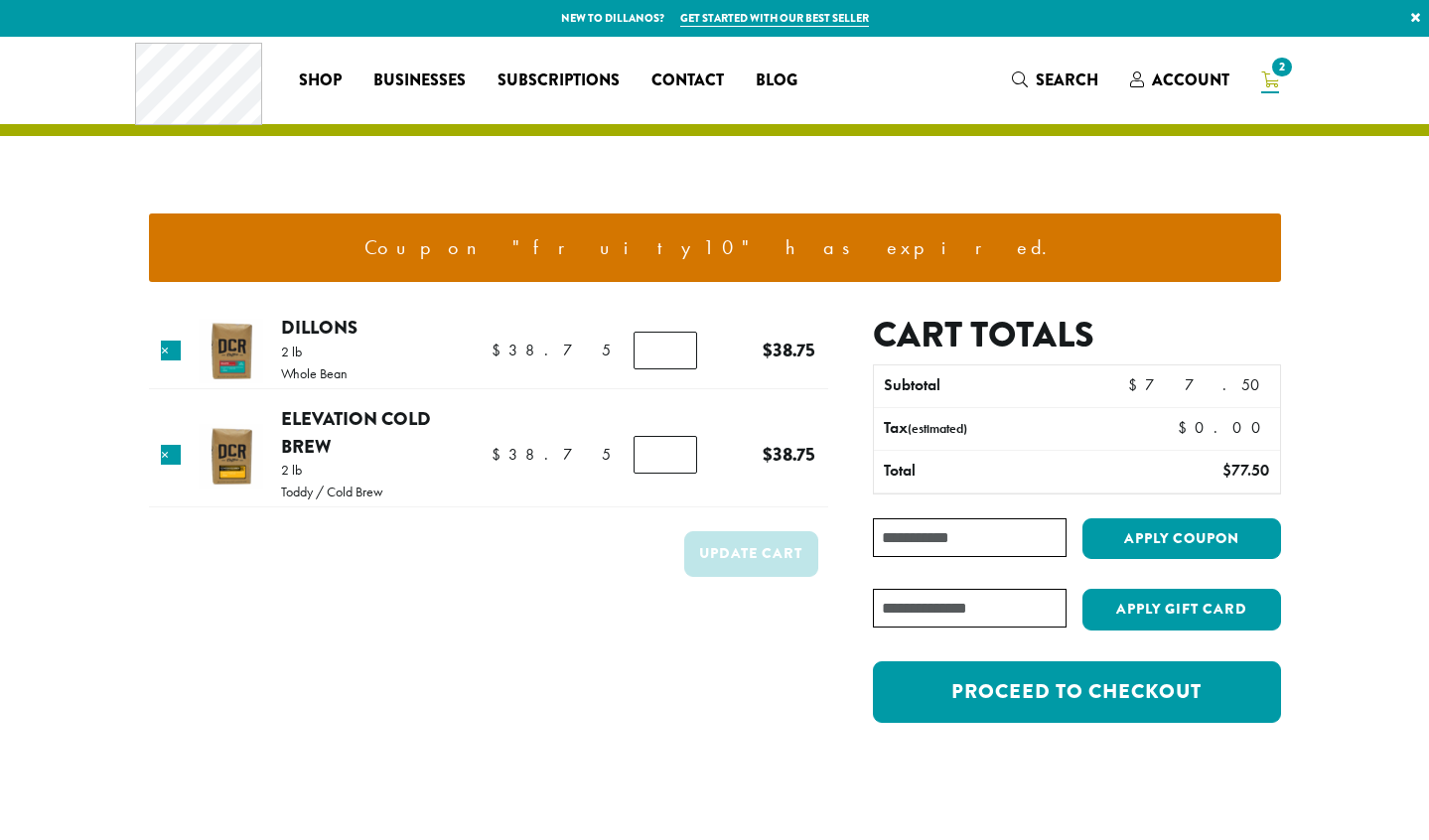 scroll, scrollTop: 0, scrollLeft: 0, axis: both 